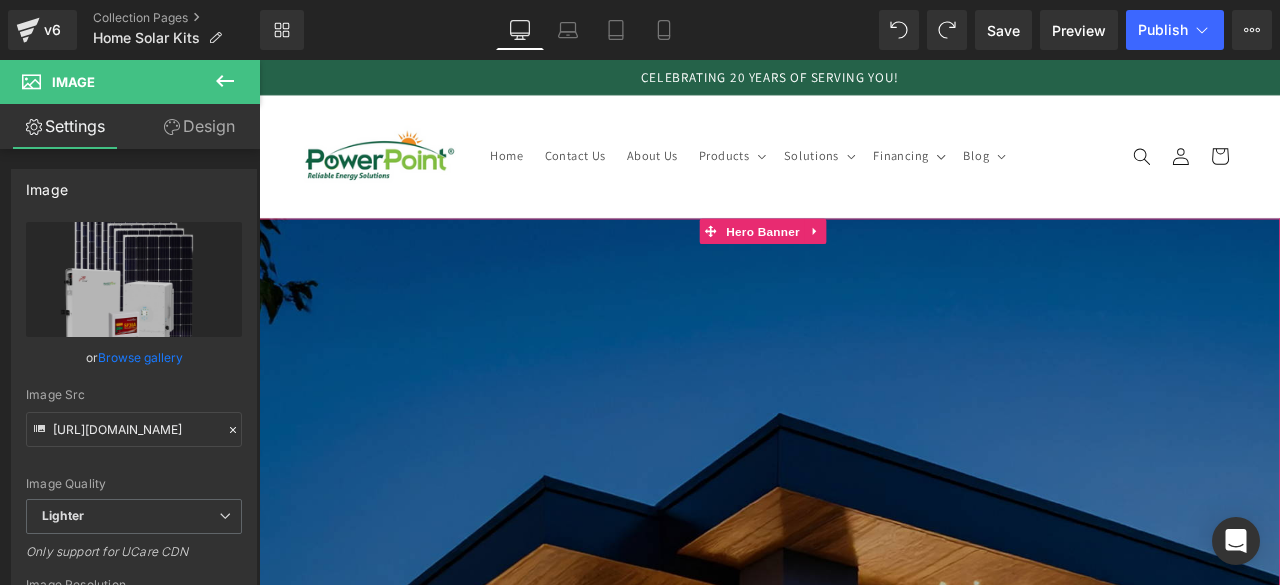 scroll, scrollTop: 1048, scrollLeft: 0, axis: vertical 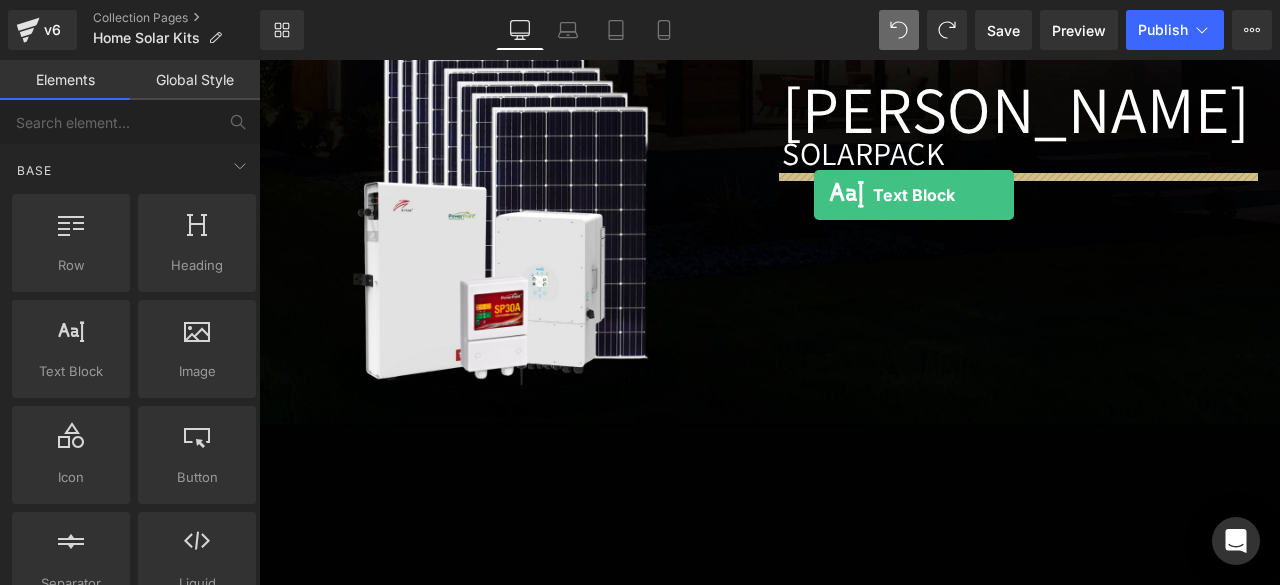 drag, startPoint x: 326, startPoint y: 430, endPoint x: 917, endPoint y: 220, distance: 627.2009 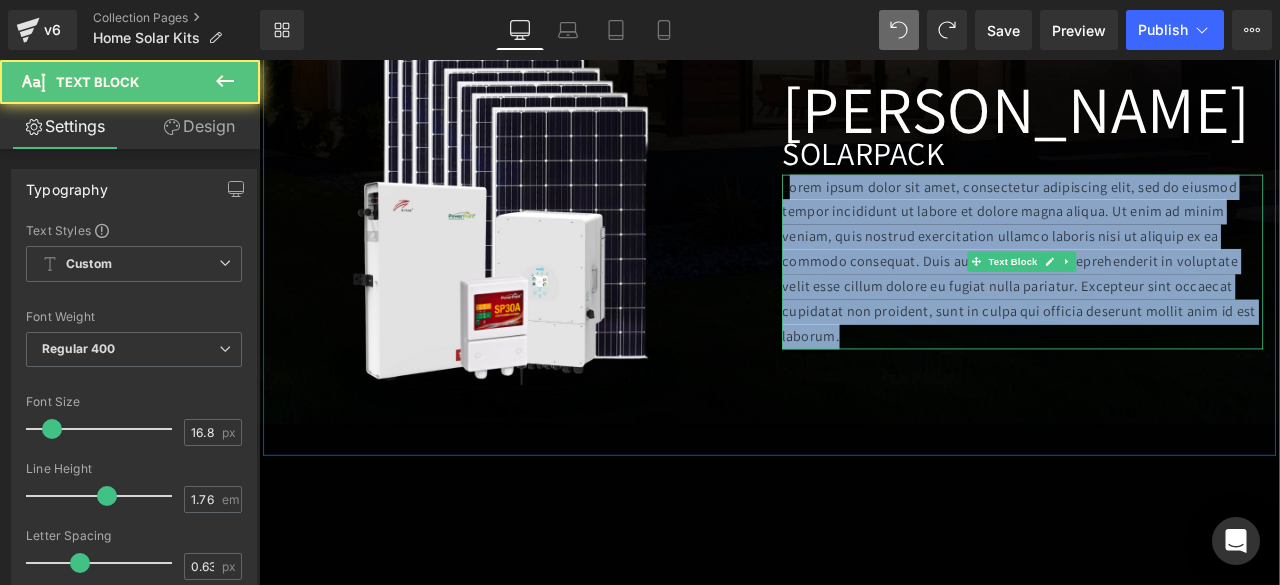 drag, startPoint x: 877, startPoint y: 203, endPoint x: 1298, endPoint y: 394, distance: 462.30078 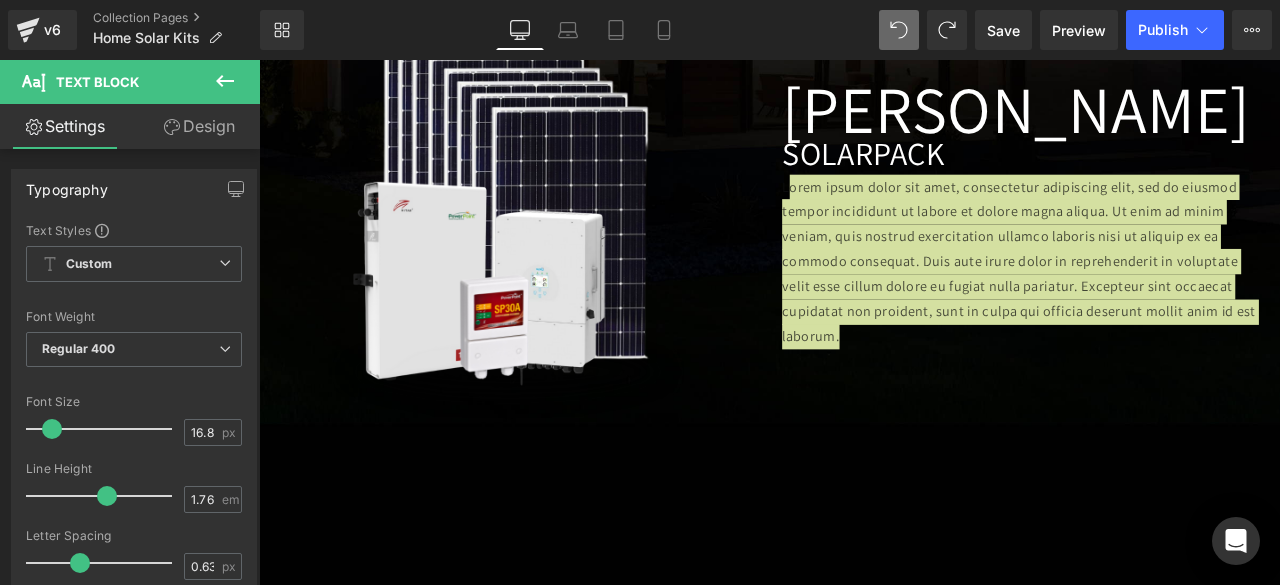 click at bounding box center [225, 82] 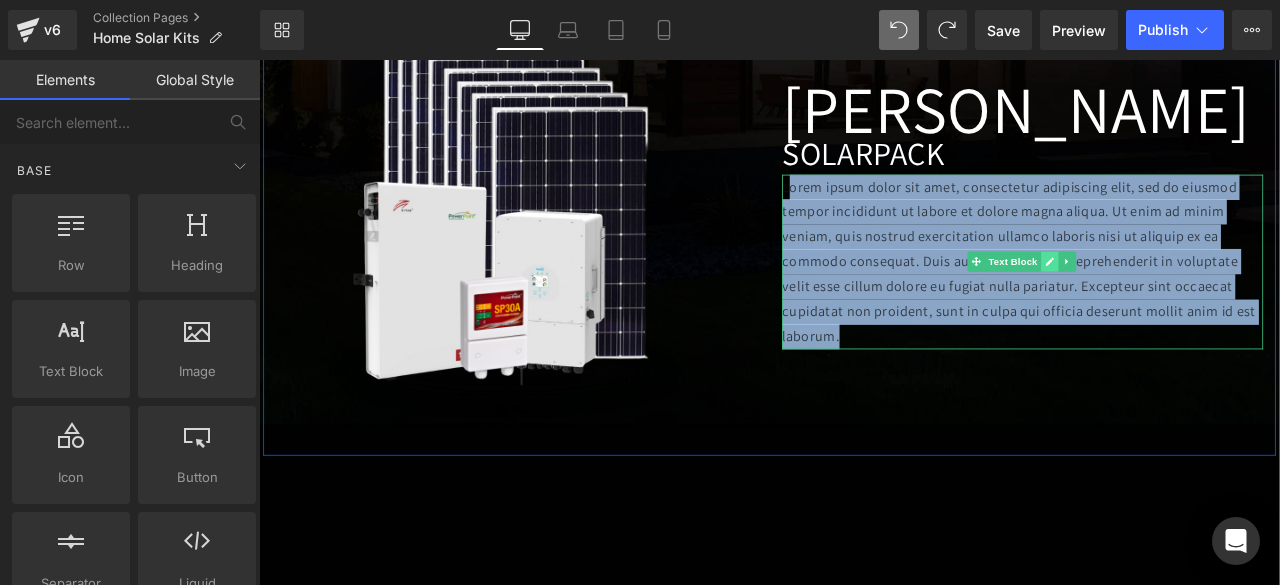 click 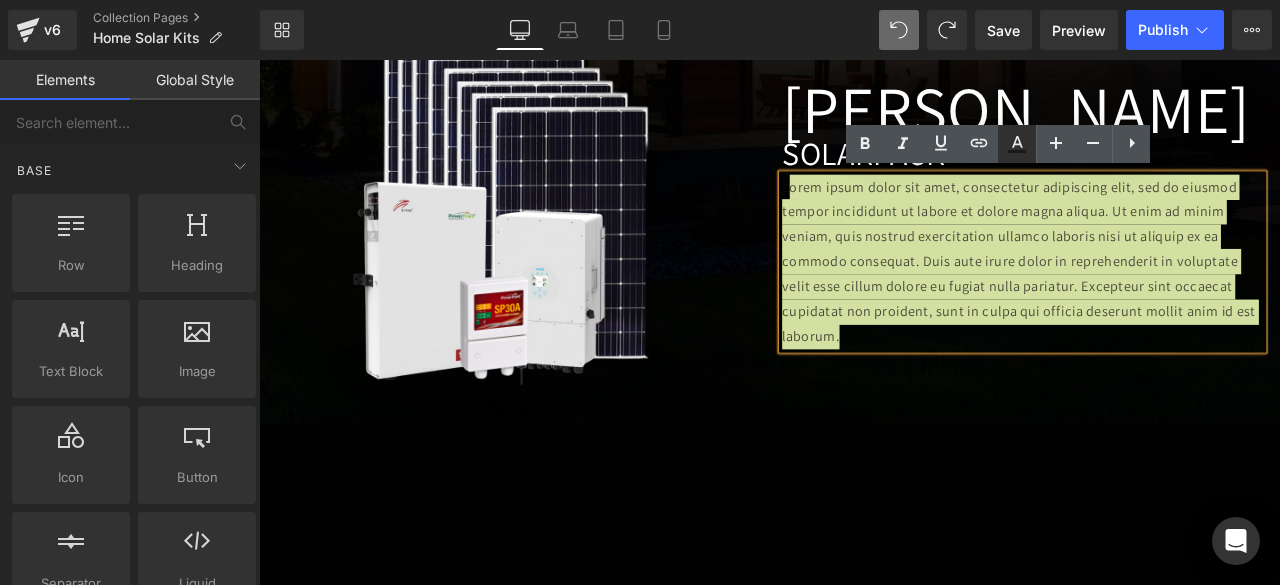 click 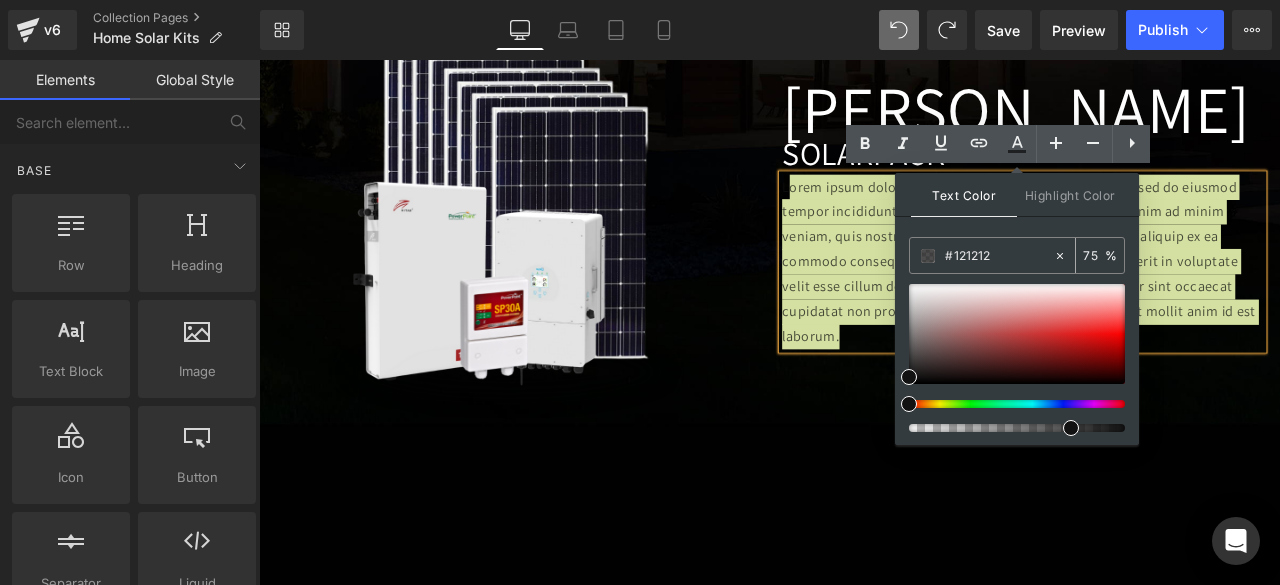 drag, startPoint x: 1002, startPoint y: 259, endPoint x: 954, endPoint y: 257, distance: 48.04165 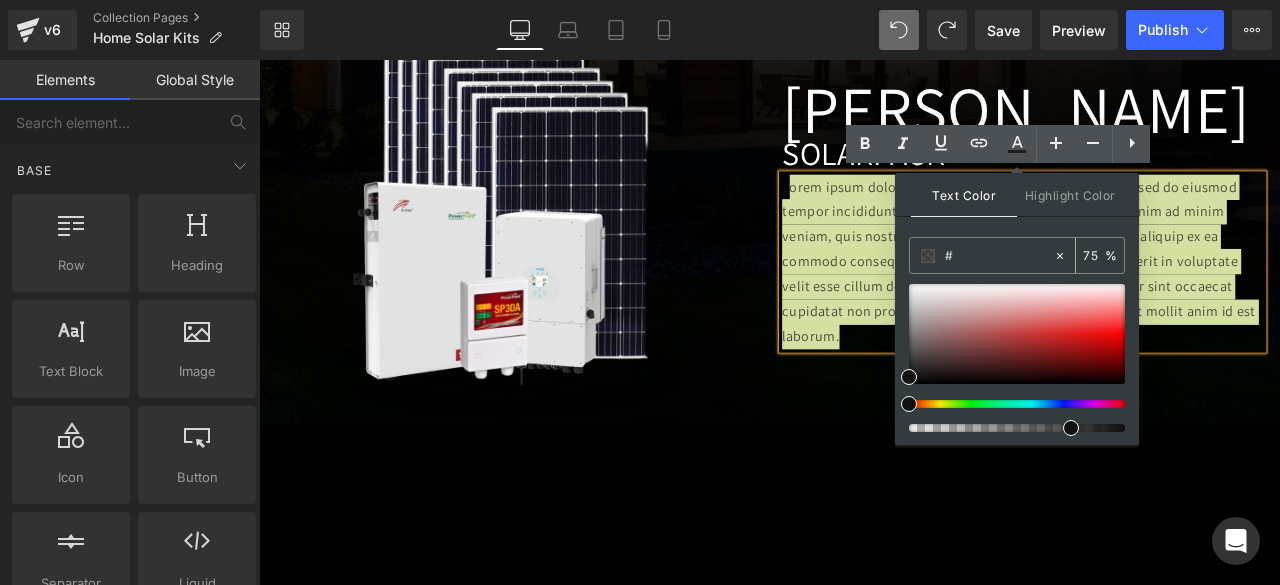 type on "0" 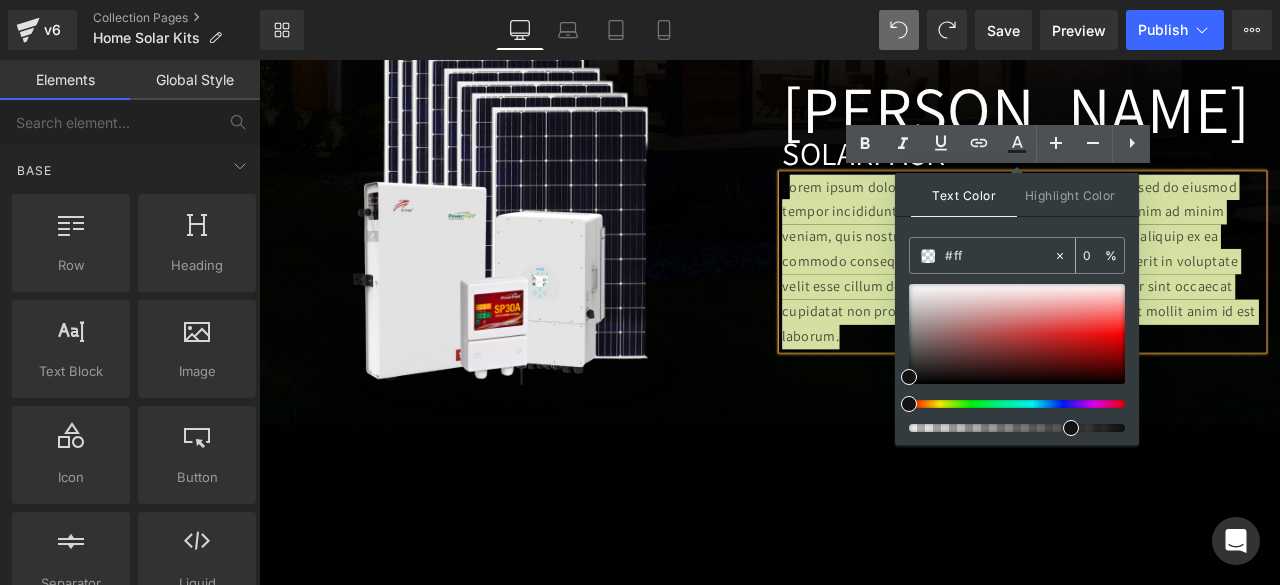 type on "#fff" 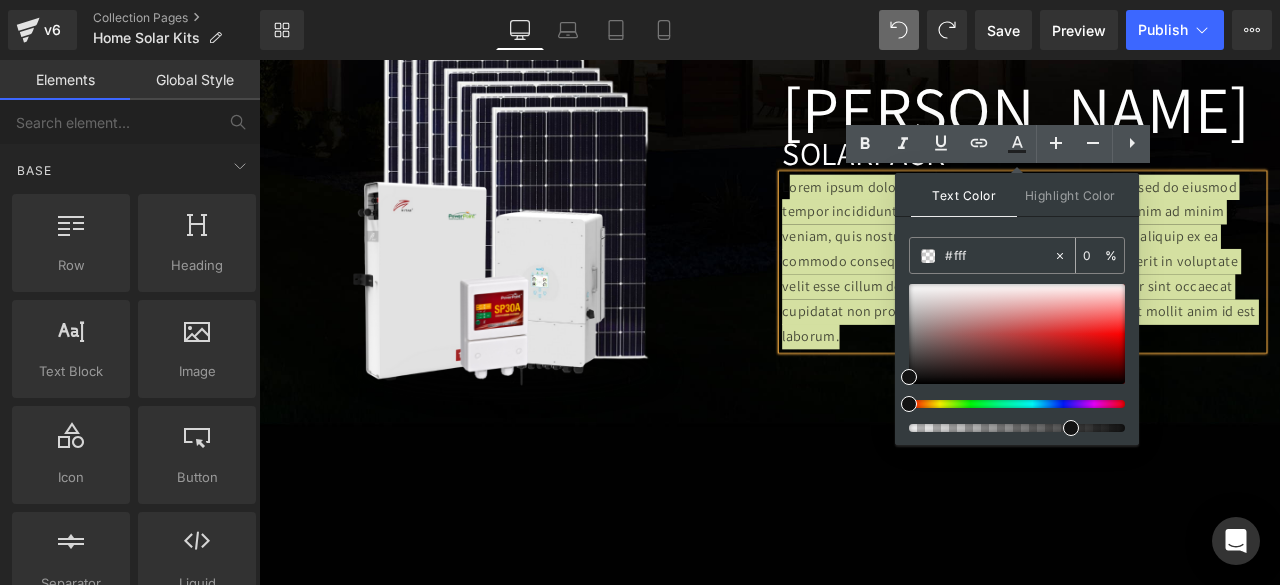 type on "100" 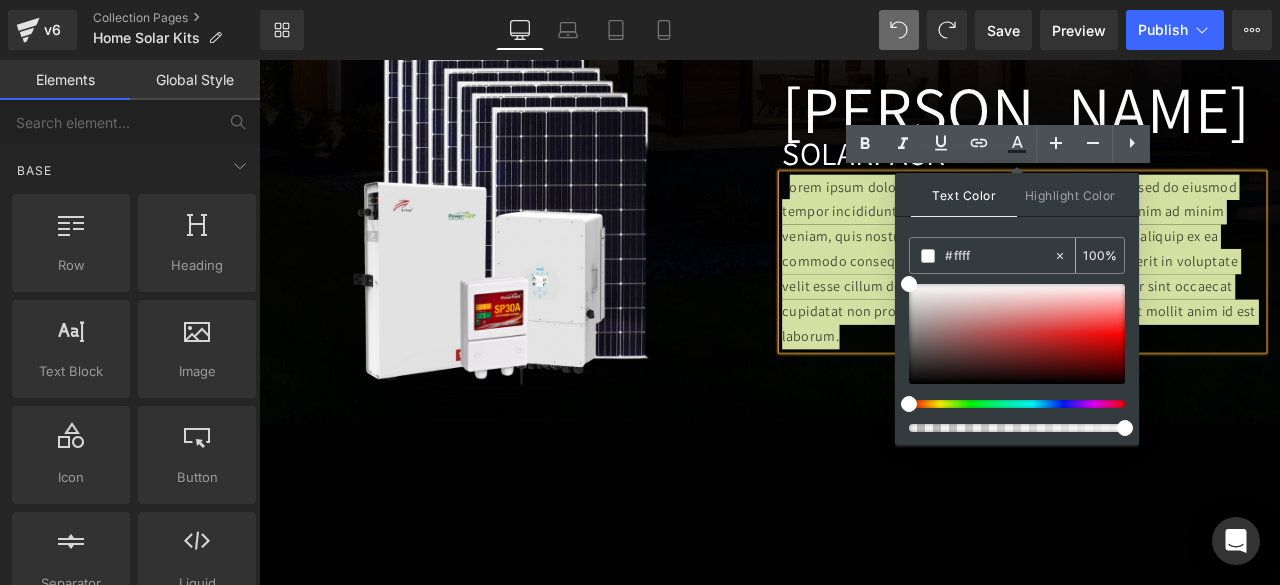 type on "#fffff" 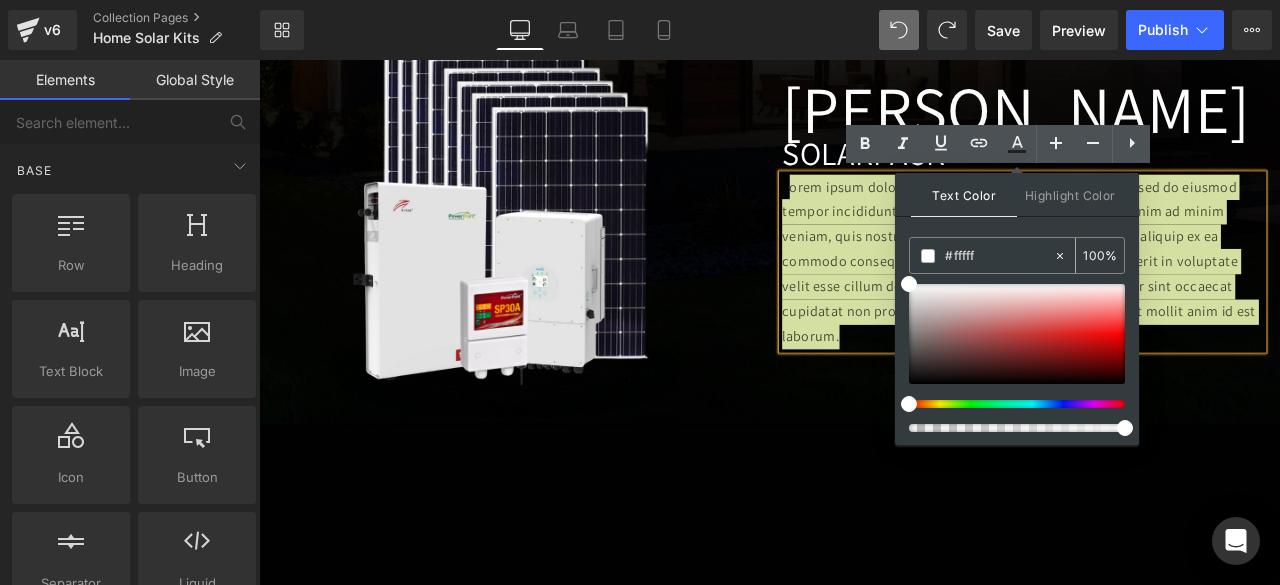 type on "0" 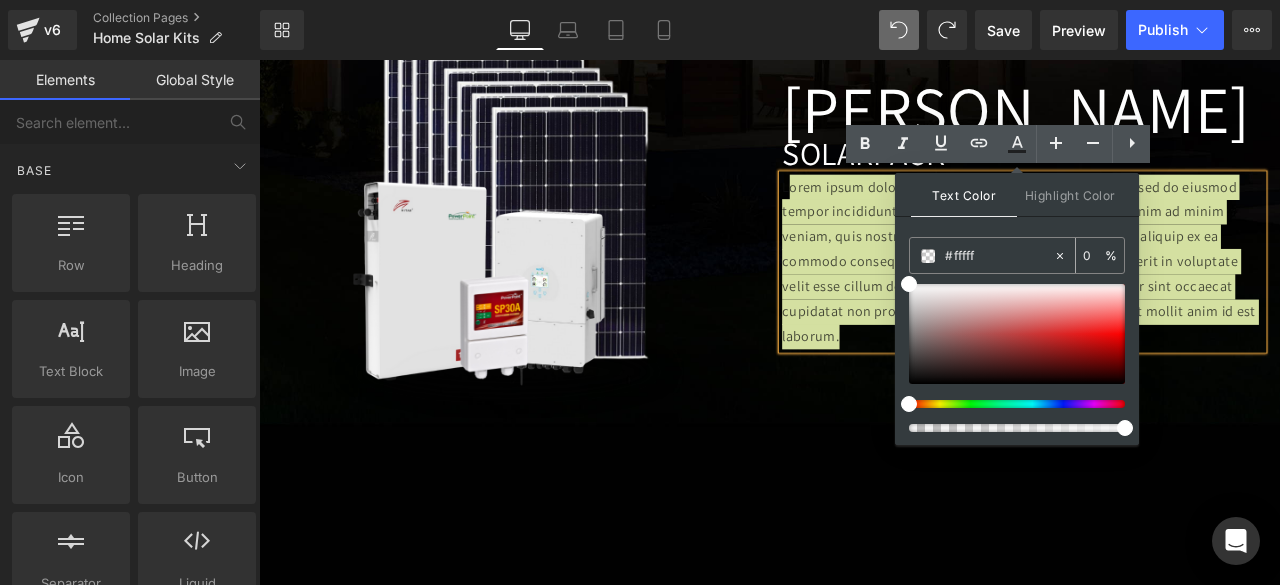 type on "#ffffff" 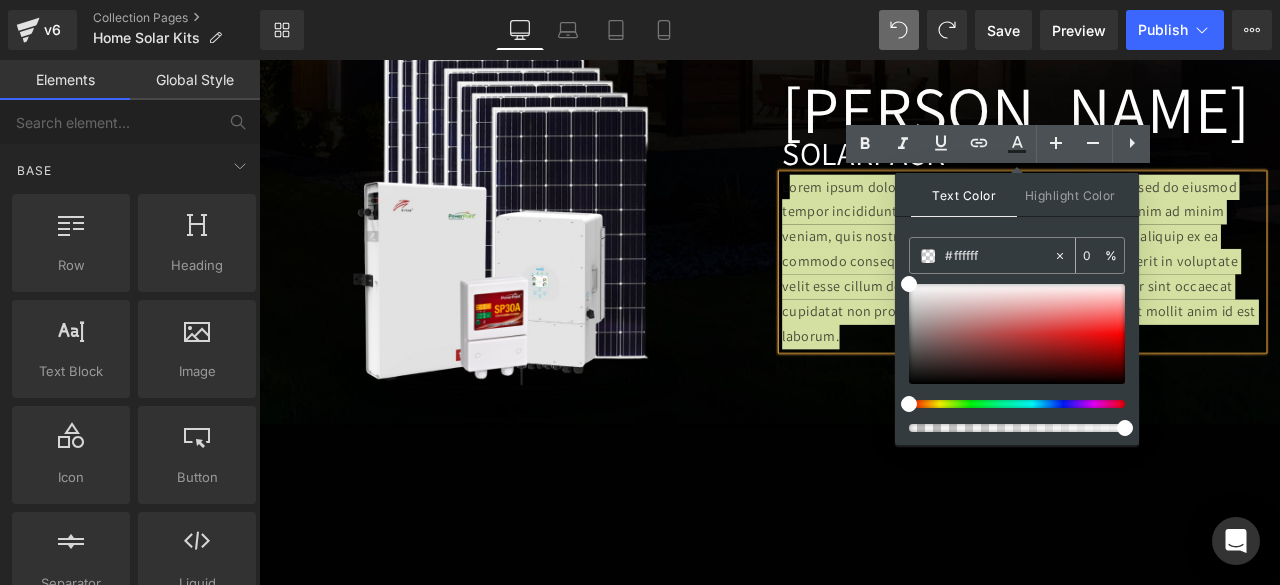 type on "100" 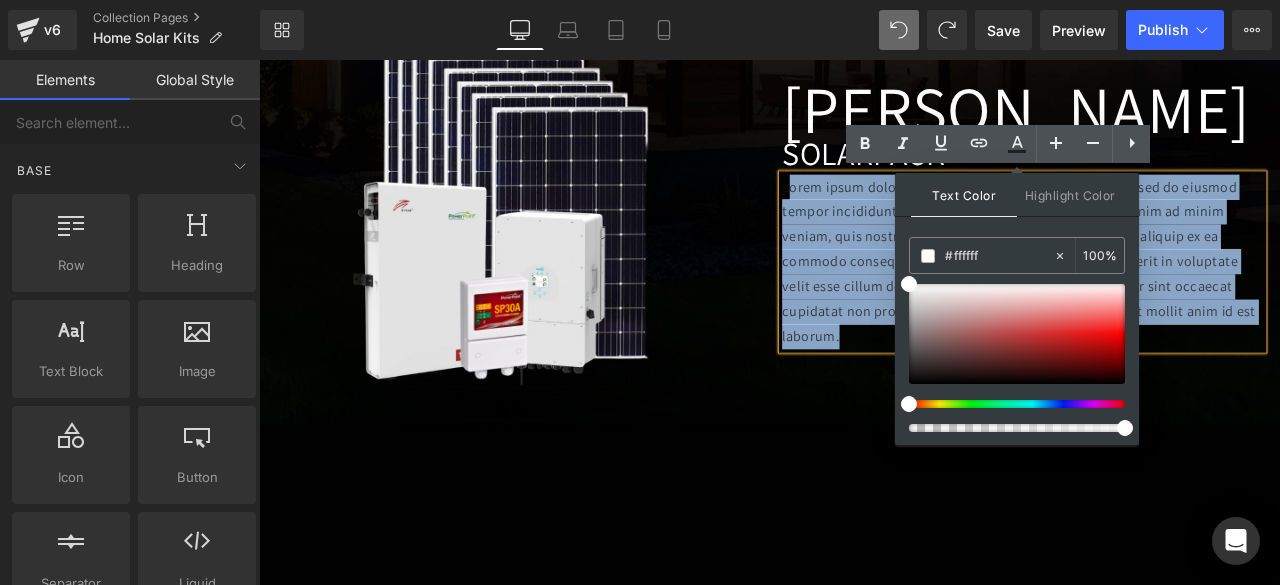 click at bounding box center (864, 183) 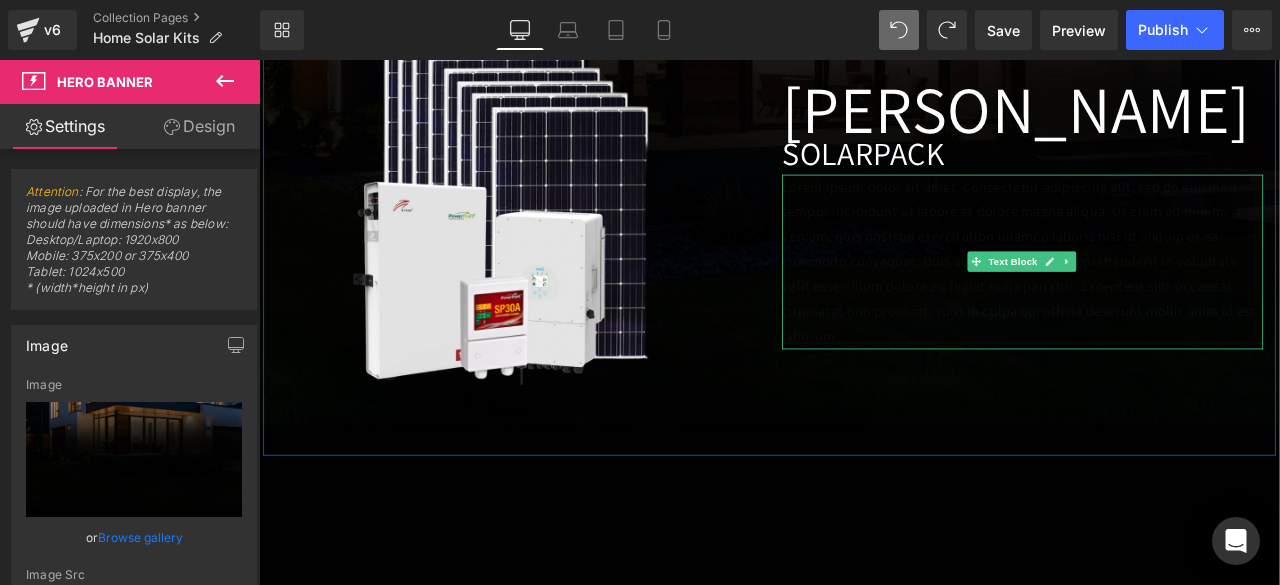 click on "Lorem ipsum dolor sit amet, consectetur adipiscing elit, sed do eiusmod tempor incididunt ut labore et dolore magna aliqua. Ut enim ad minim veniam, quis nostrud exercitation ullamco laboris nisi ut aliquip ex ea commodo consequat. Duis aute irure dolor in reprehenderit in voluptate velit esse cillum dolore eu fugiat nulla pariatur. Excepteur sint occaecat cupidatat non proident, sunt in culpa qui officia deserunt mollit anim id est laborum." at bounding box center (1164, 299) 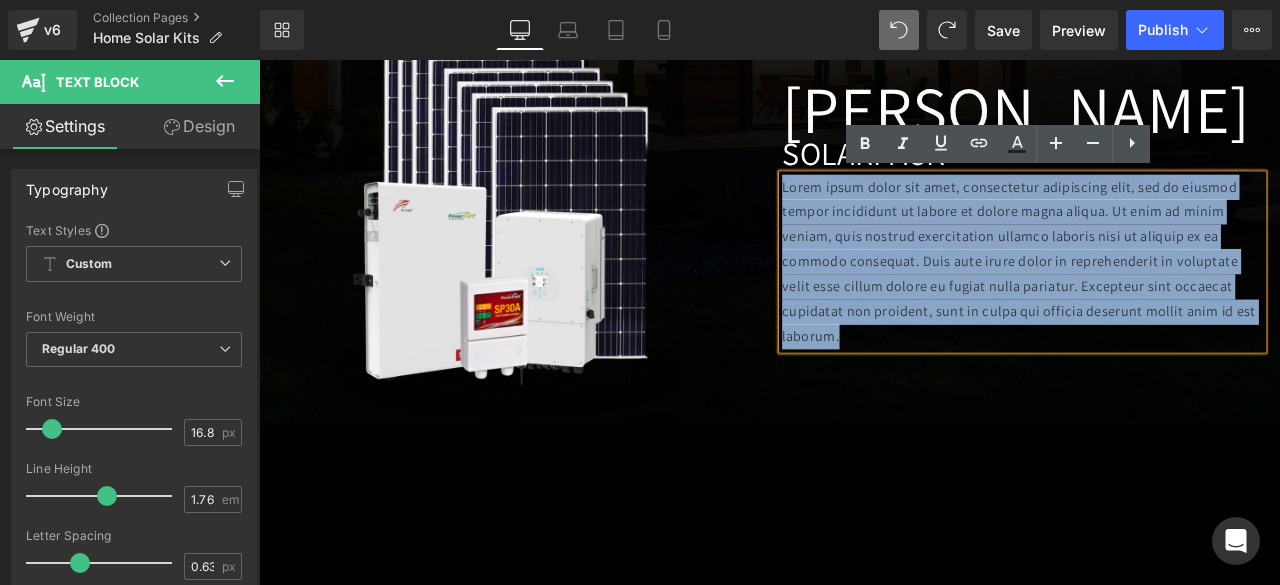 drag, startPoint x: 872, startPoint y: 208, endPoint x: 985, endPoint y: 382, distance: 207.47289 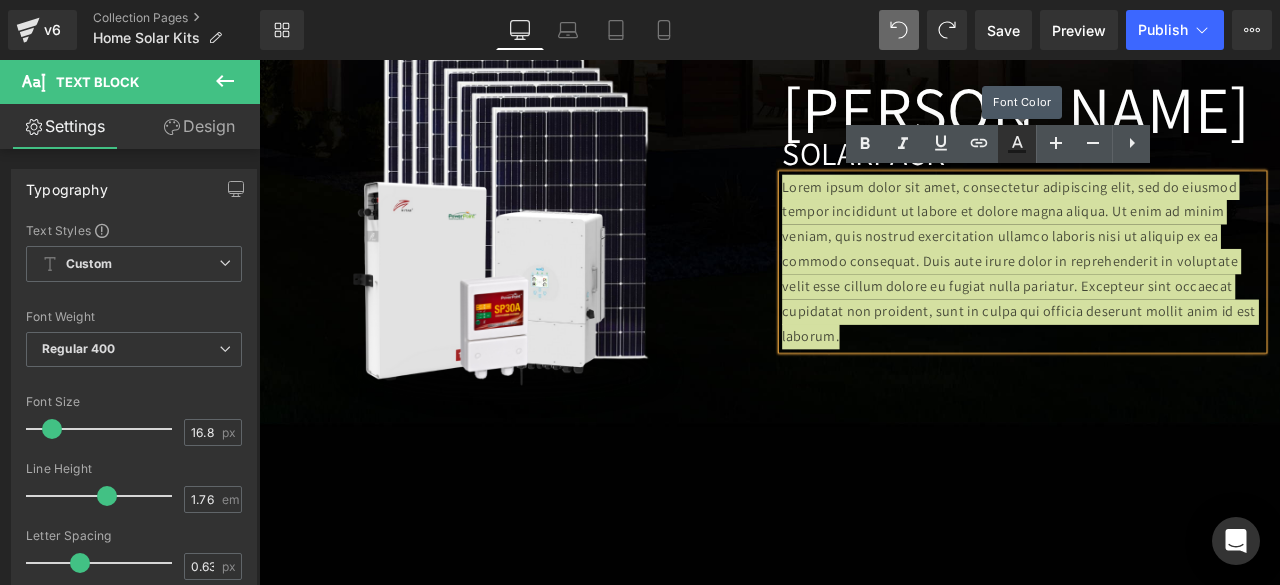 click 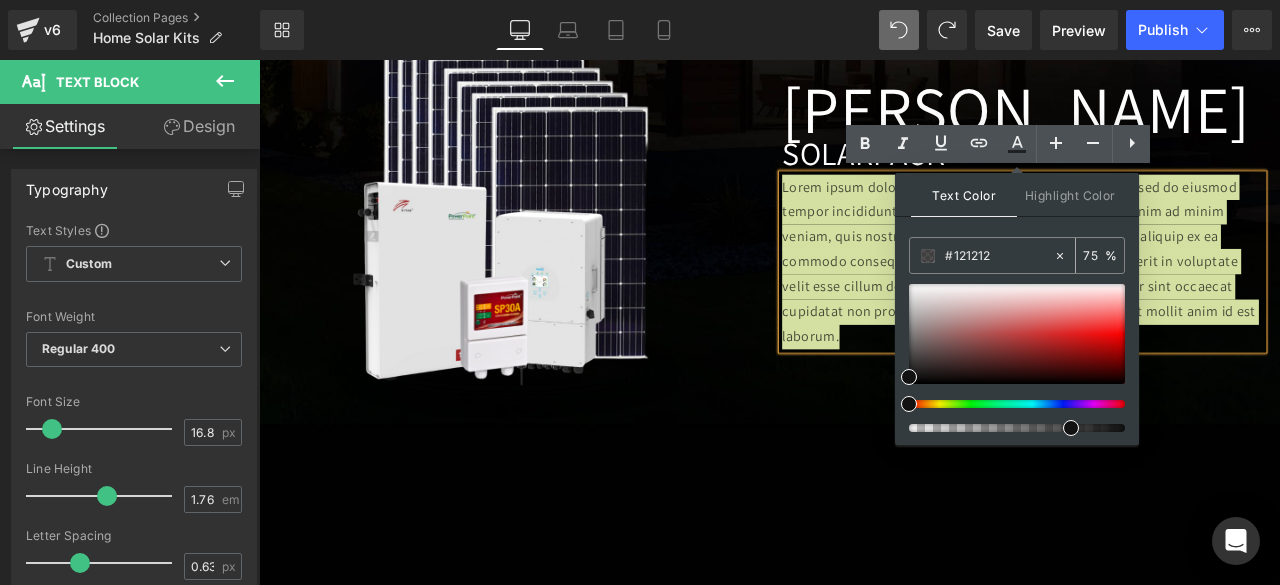 click on "#121212" at bounding box center (999, 256) 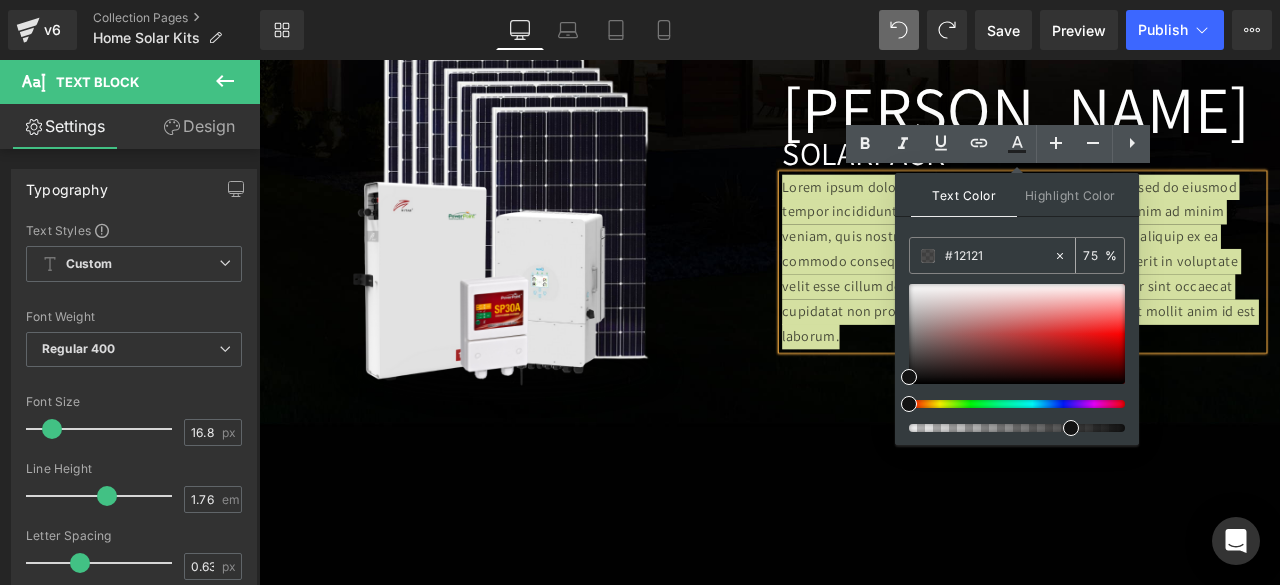 type on "0" 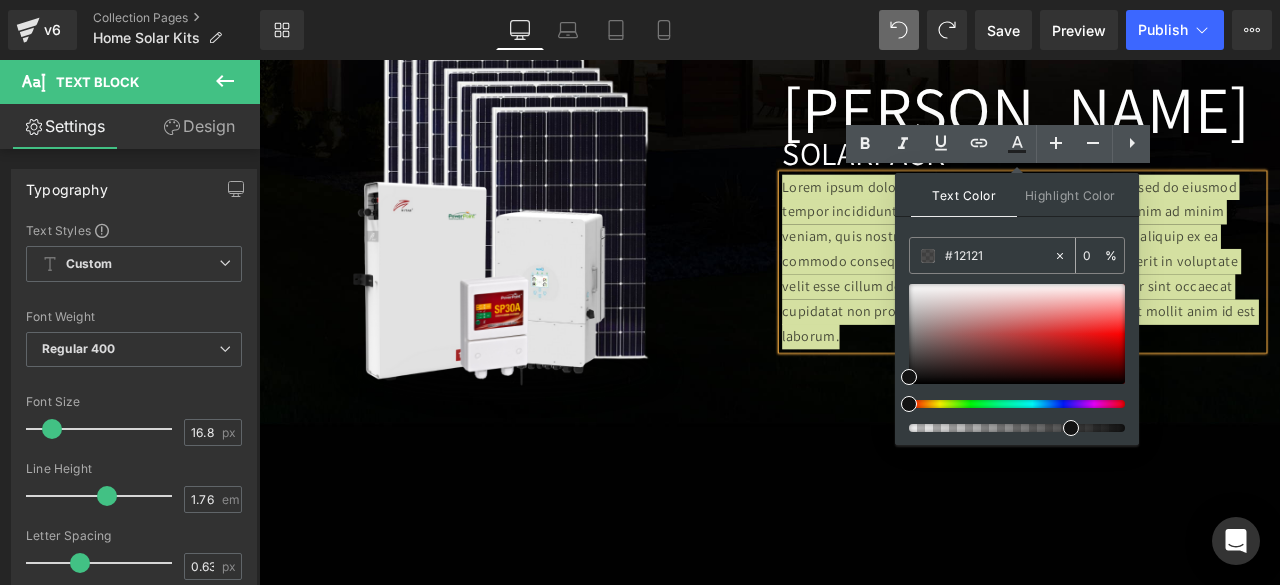 type on "#1212" 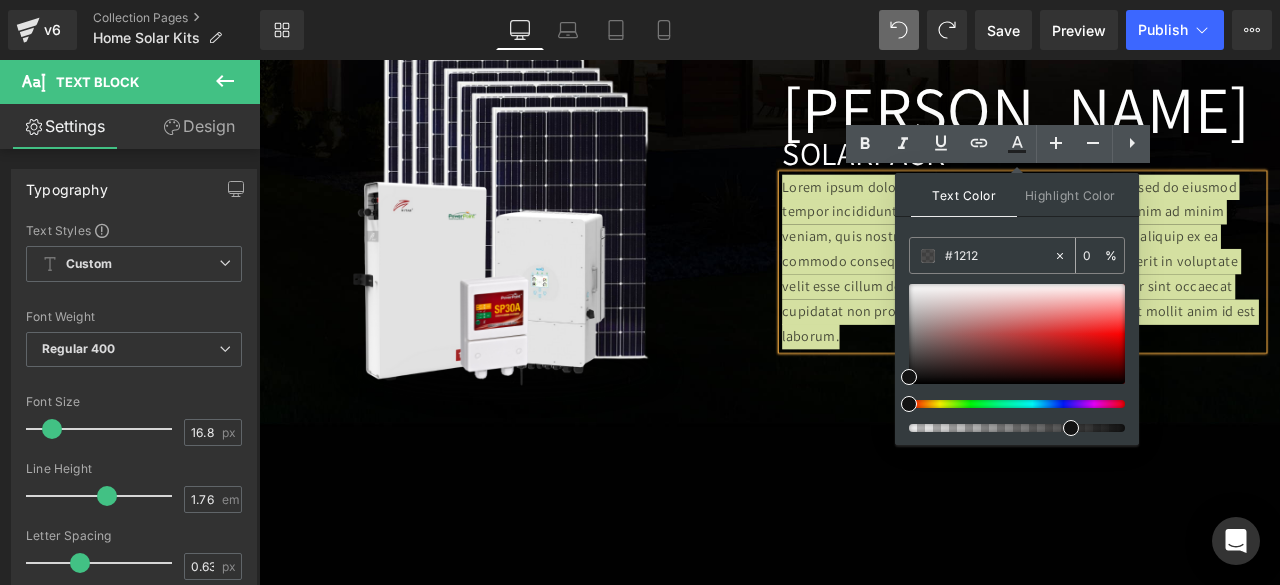 type on "13" 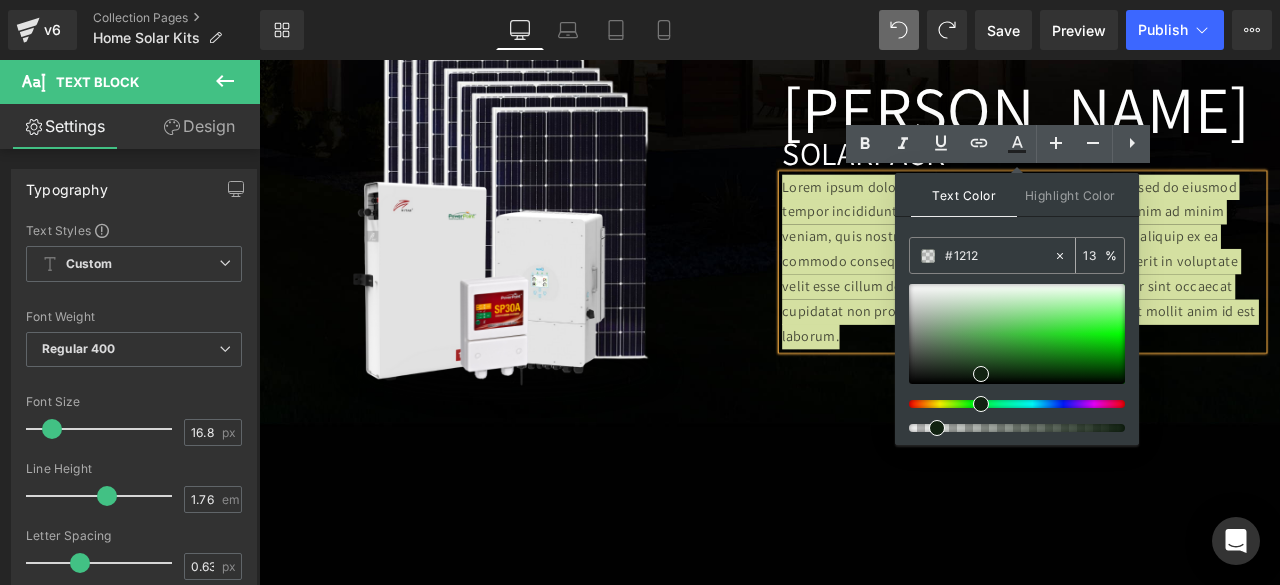 type on "#121" 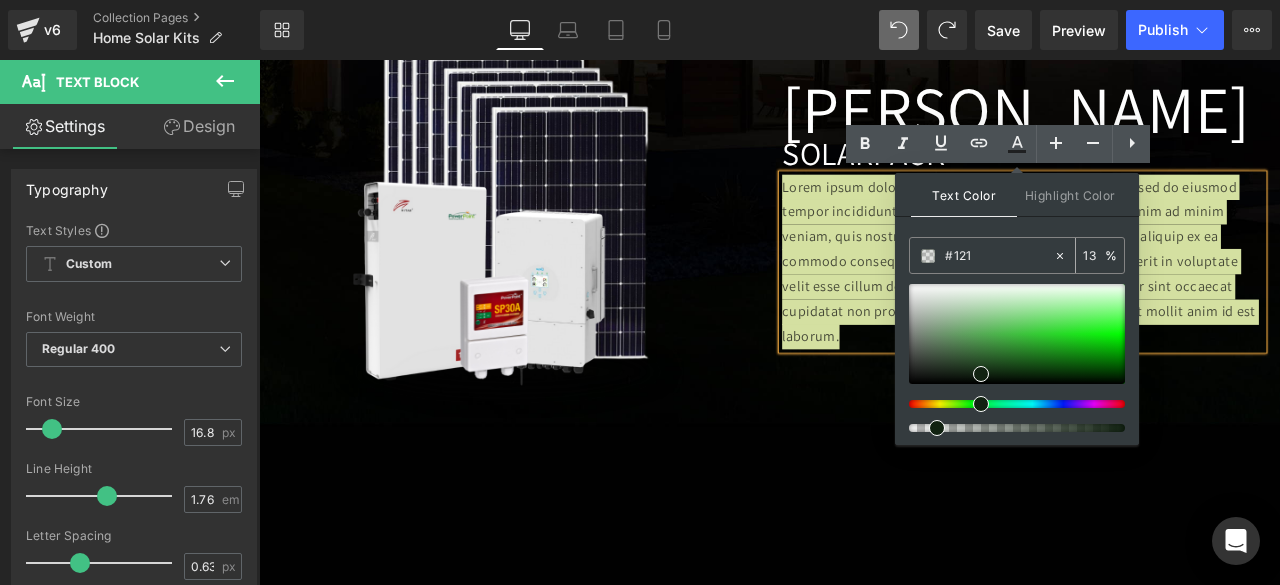 type on "100" 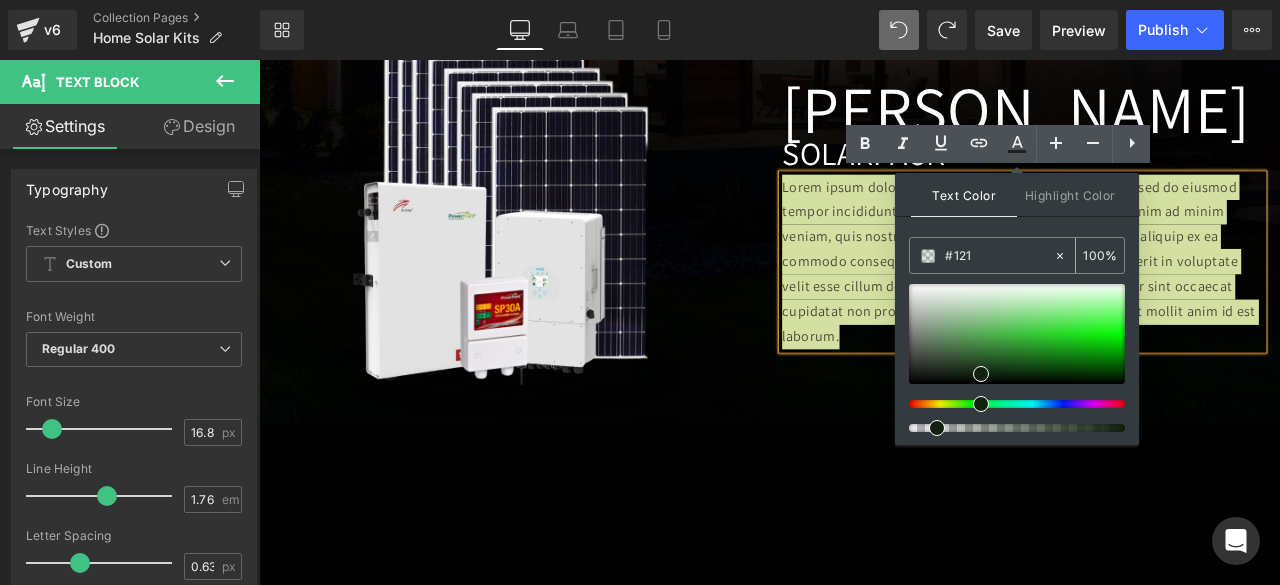 type on "#12" 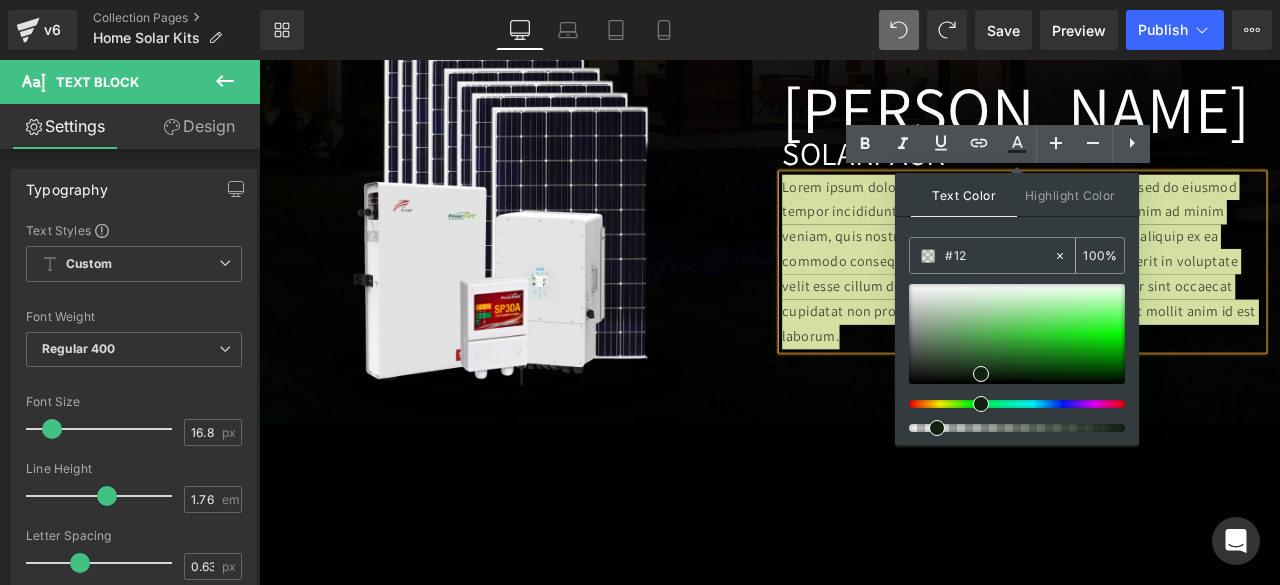 type on "0" 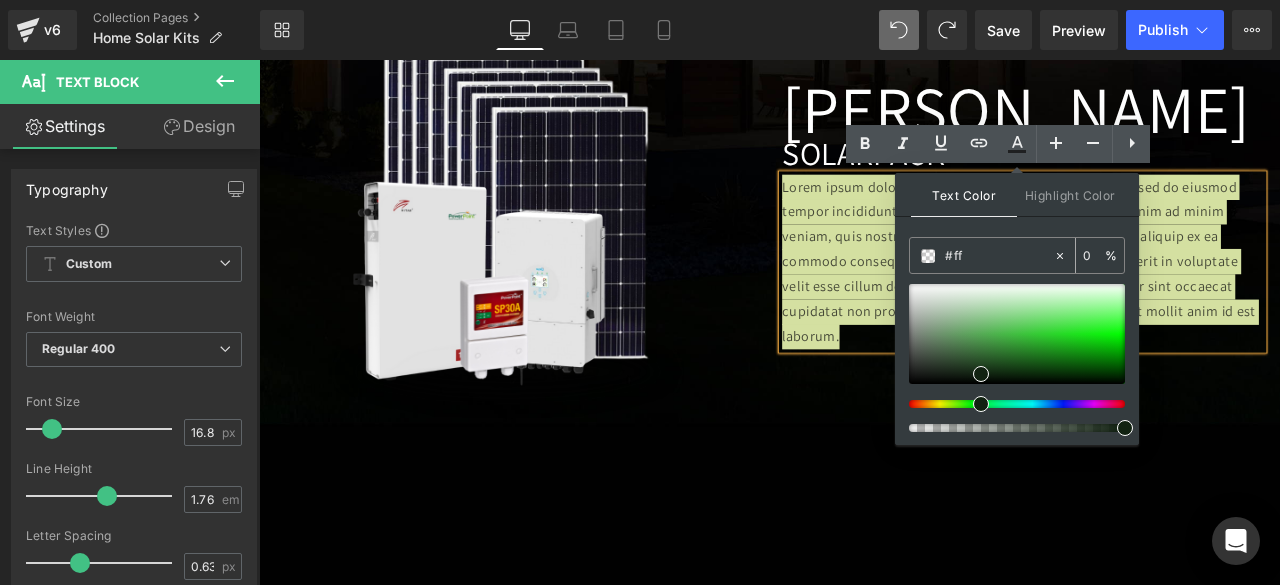 type on "#fff" 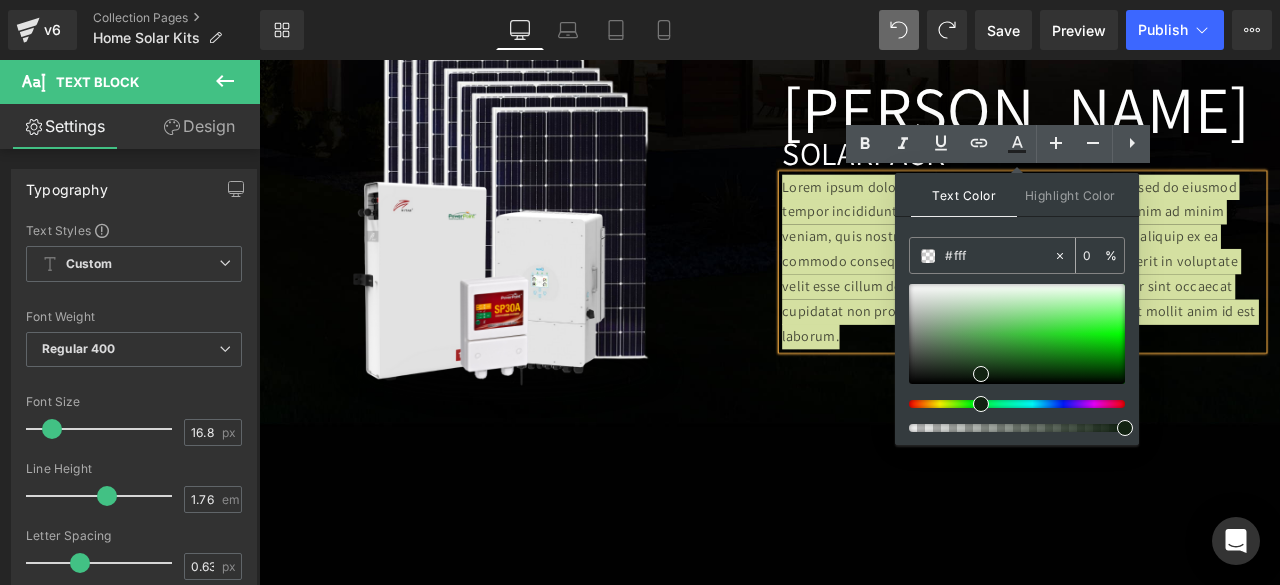 type on "100" 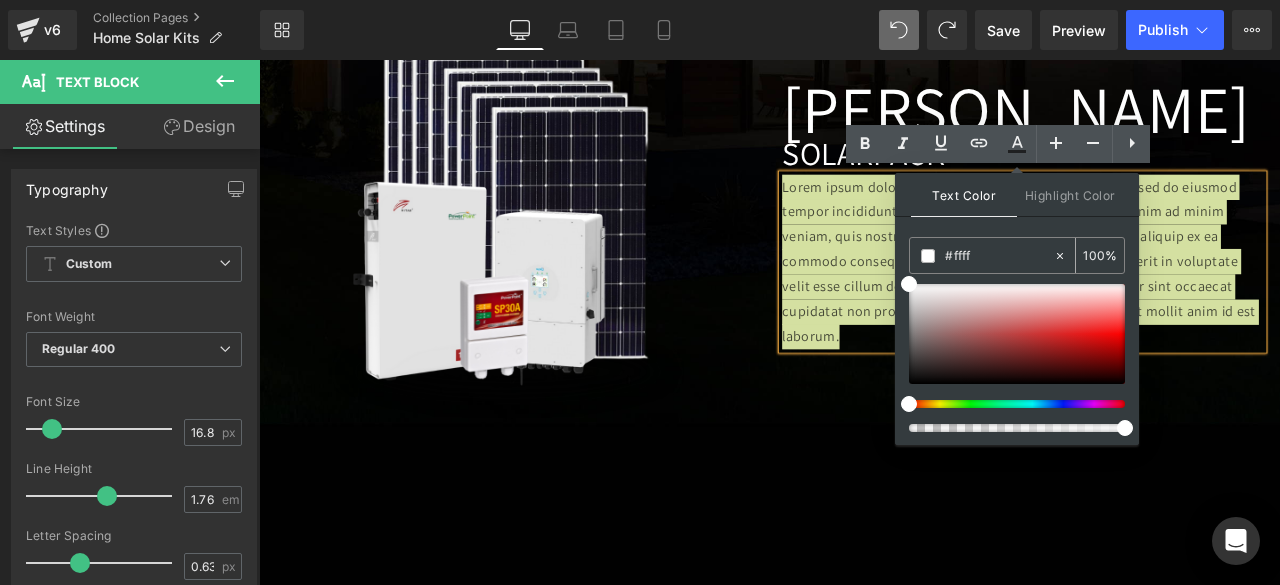 type on "#fffff" 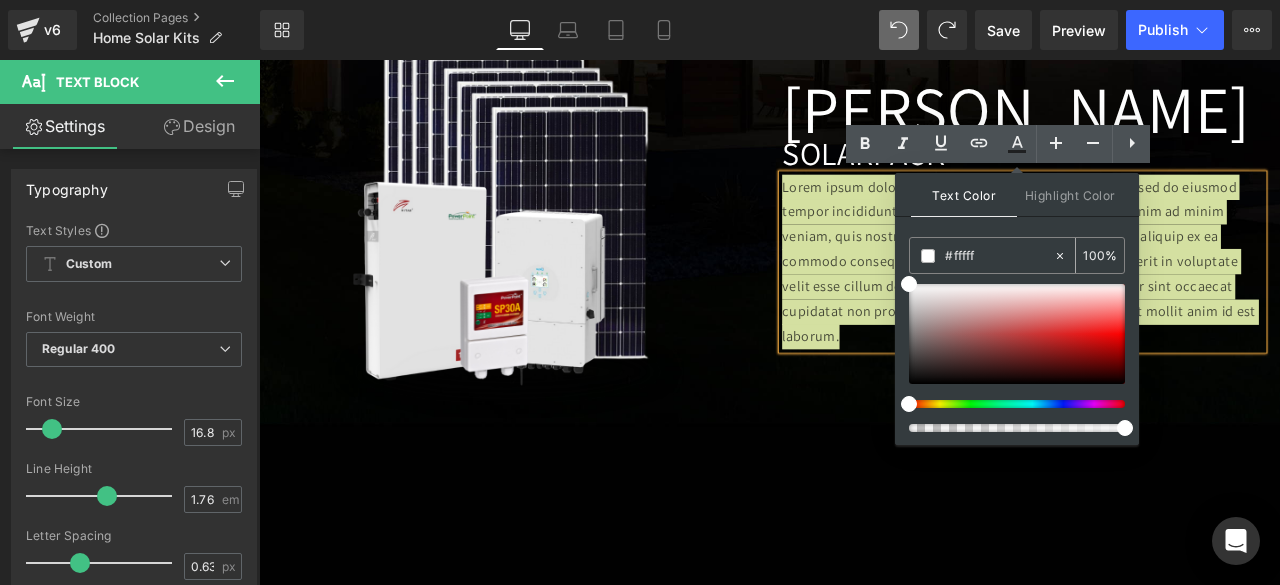type on "0" 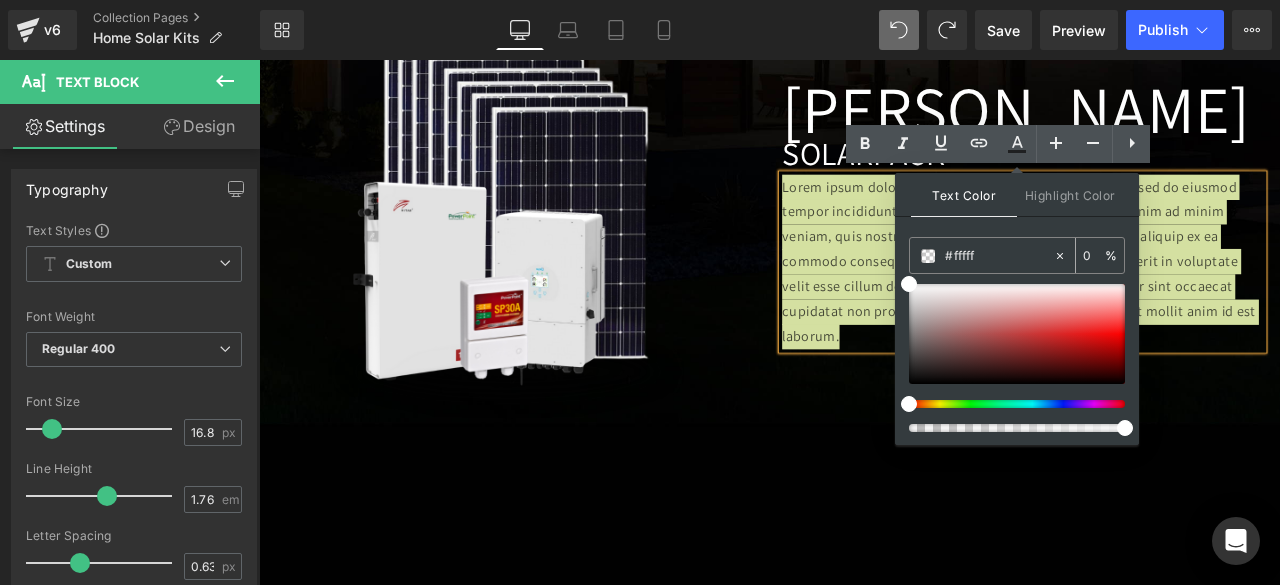 type on "#ffffff" 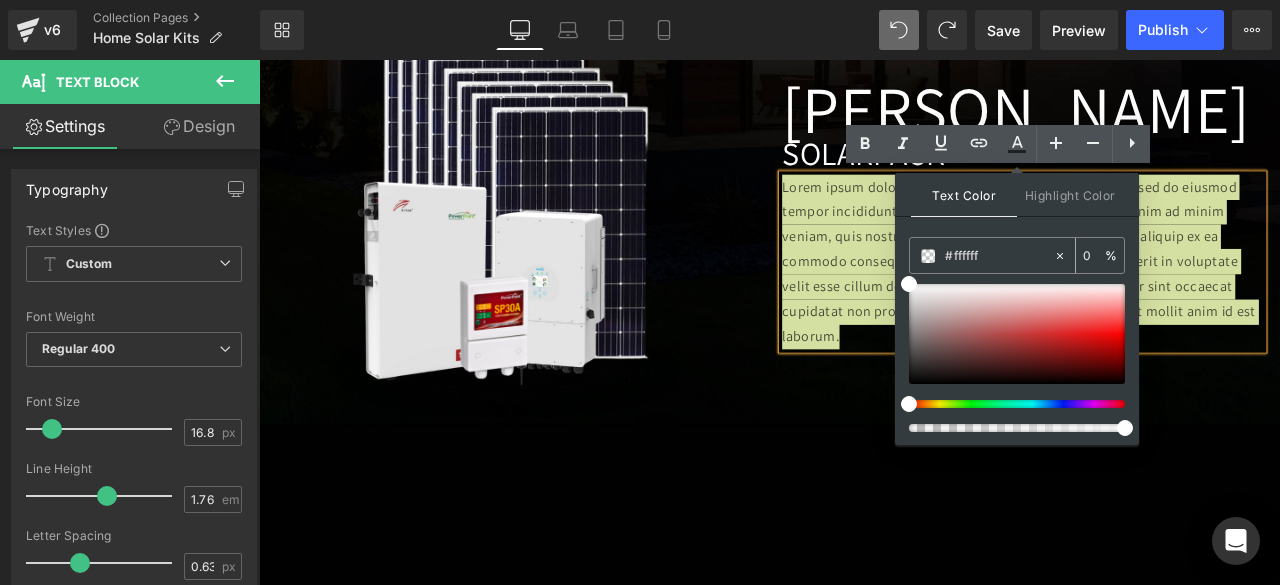 type on "100" 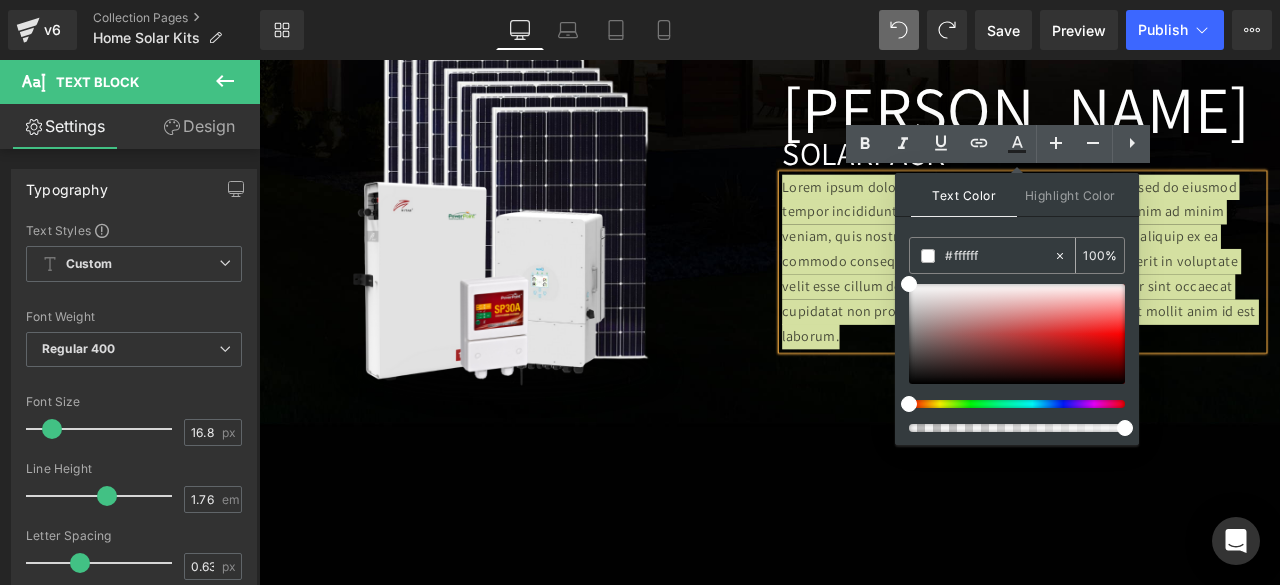 type on "#ffffff" 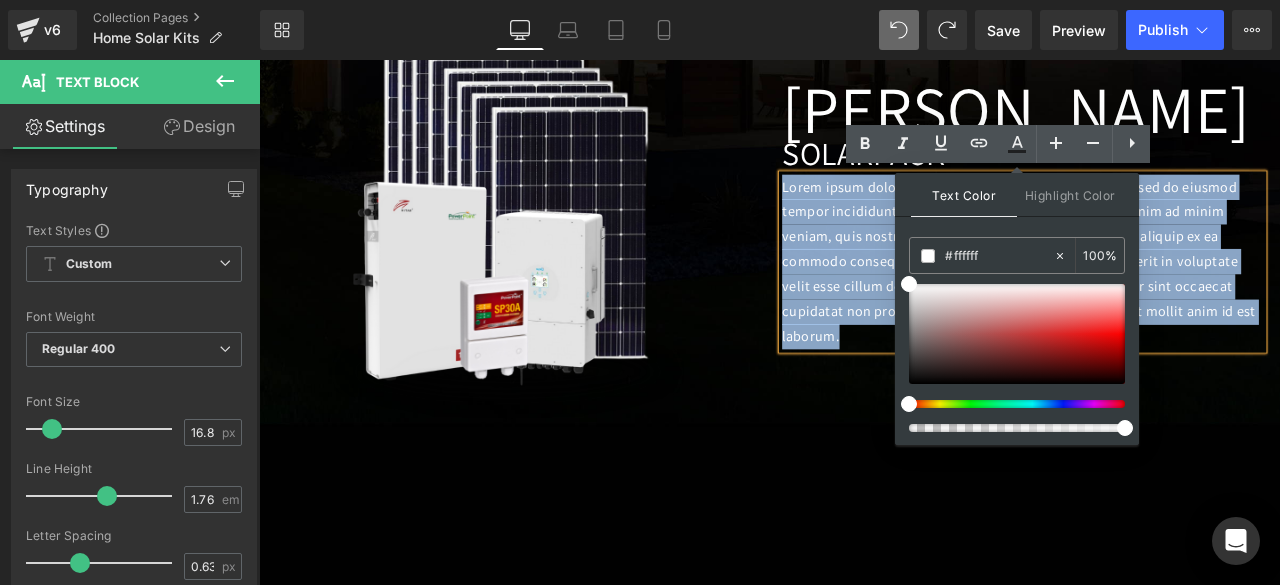 click on "Lorem ipsum dolor sit amet, consectetur adipiscing elit, sed do eiusmod tempor incididunt ut labore et dolore magna aliqua. Ut enim ad minim veniam, quis nostrud exercitation ullamco laboris nisi ut aliquip ex ea commodo consequat. Duis aute irure dolor in reprehenderit in voluptate velit esse cillum dolore eu fugiat nulla pariatur. Excepteur sint occaecat cupidatat non proident, sunt in culpa qui officia deserunt mollit anim id est laborum." at bounding box center (1164, 299) 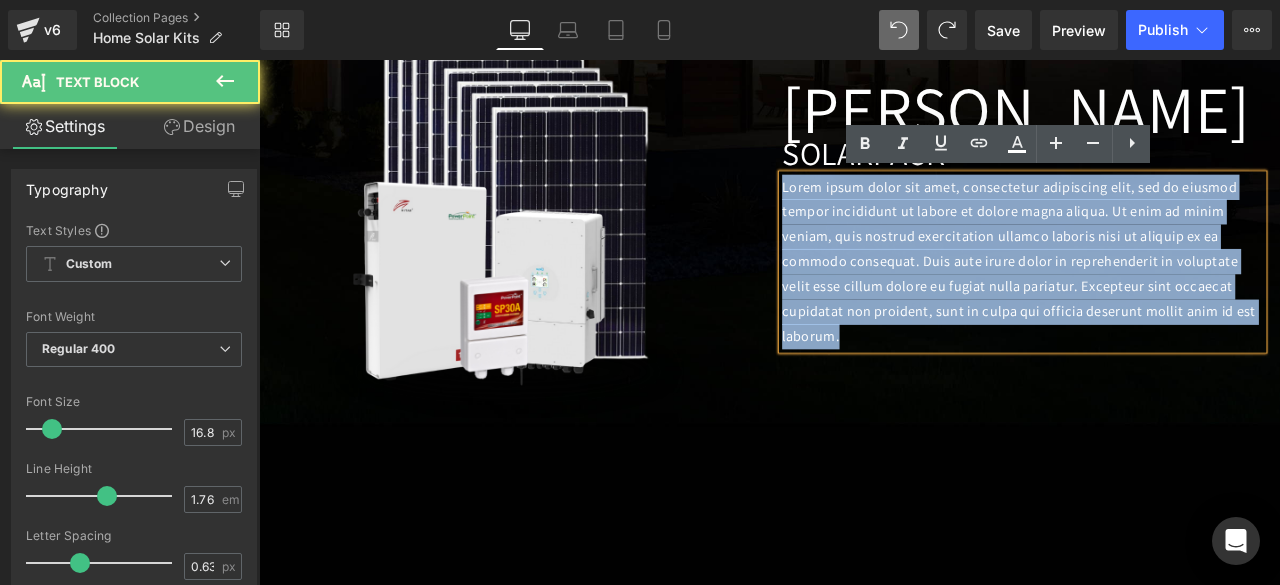 click on "Image
[GEOGRAPHIC_DATA]
Heading         SOLAR  PACK Heading
Lorem ipsum dolor sit amet, consectetur adipiscing elit, sed do eiusmod tempor incididunt ut labore et dolore magna aliqua. Ut enim ad minim veniam, quis nostrud exercitation ullamco laboris nisi ut aliquip ex ea commodo consequat. Duis aute irure dolor in reprehenderit in voluptate velit esse cillum dolore eu fugiat nulla pariatur. Excepteur sint occaecat cupidatat non proident, sunt in culpa qui officia deserunt mollit anim id est laborum.
Text Block
Row" at bounding box center [864, 224] 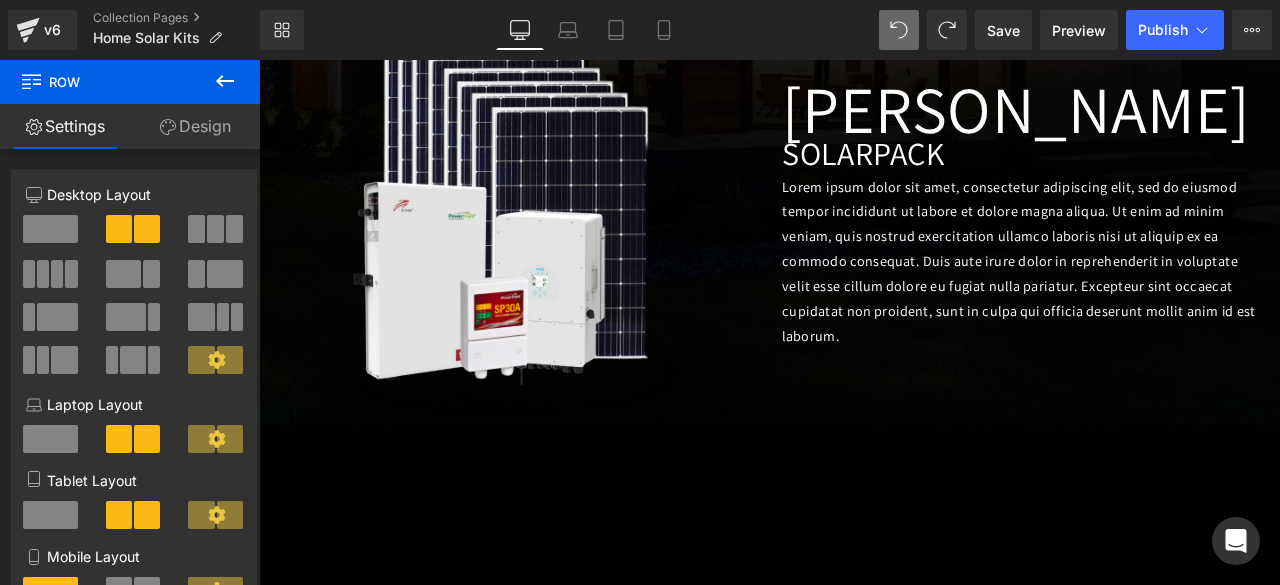 click on "Lorem ipsum dolor sit amet, consectetur adipiscing elit, sed do eiusmod tempor incididunt ut labore et dolore magna aliqua. Ut enim ad minim veniam, quis nostrud exercitation ullamco laboris nisi ut aliquip ex ea commodo consequat. Duis aute irure dolor in reprehenderit in voluptate velit esse cillum dolore eu fugiat nulla pariatur. Excepteur sint occaecat cupidatat non proident, sunt in culpa qui officia deserunt mollit anim id est laborum." at bounding box center [1164, 299] 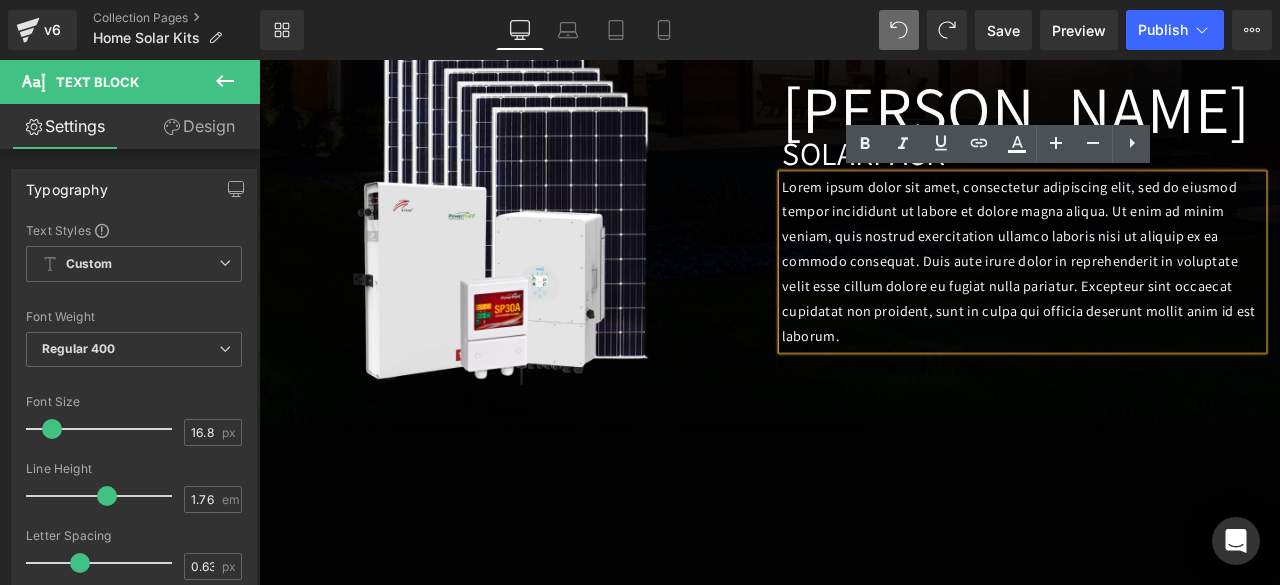 click at bounding box center [864, 183] 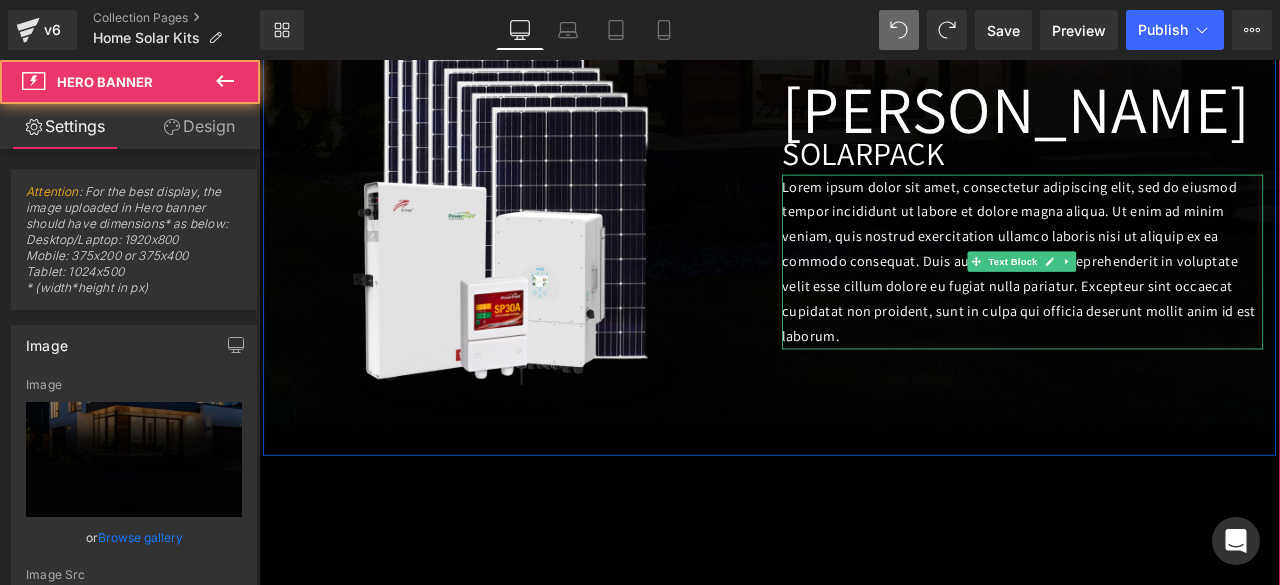 click on "Lorem ipsum dolor sit amet, consectetur adipiscing elit, sed do eiusmod tempor incididunt ut labore et dolore magna aliqua. Ut enim ad minim veniam, quis nostrud exercitation ullamco laboris nisi ut aliquip ex ea commodo consequat. Duis aute irure dolor in reprehenderit in voluptate velit esse cillum dolore eu fugiat nulla pariatur. Excepteur sint occaecat cupidatat non proident, sunt in culpa qui officia deserunt mollit anim id est laborum." at bounding box center [1164, 299] 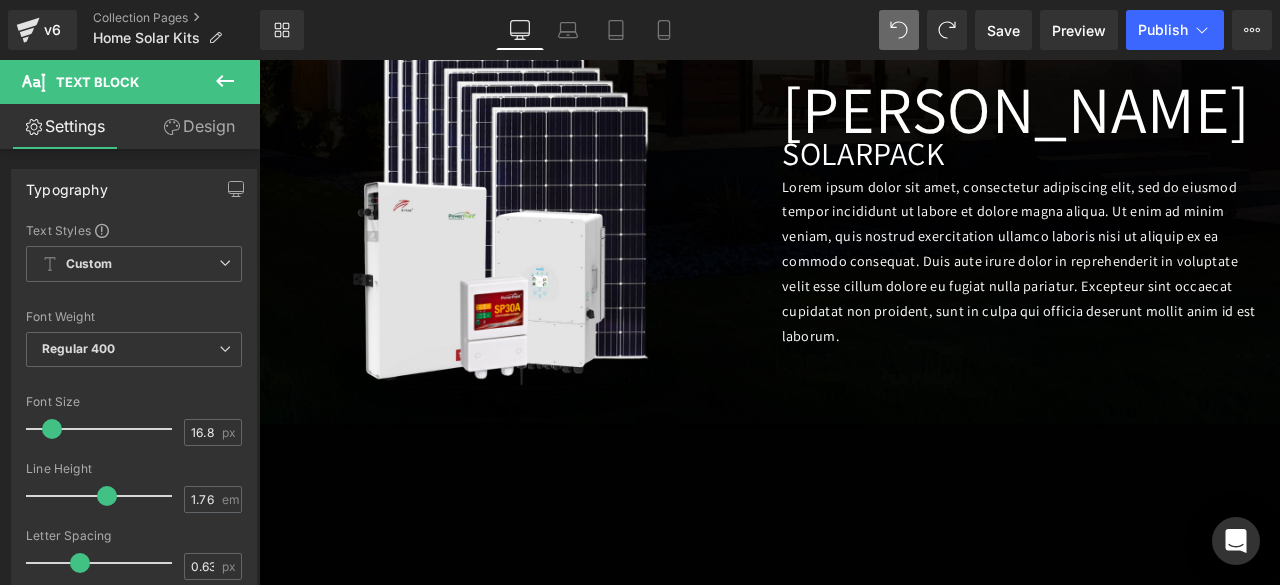 click on "Design" at bounding box center [199, 126] 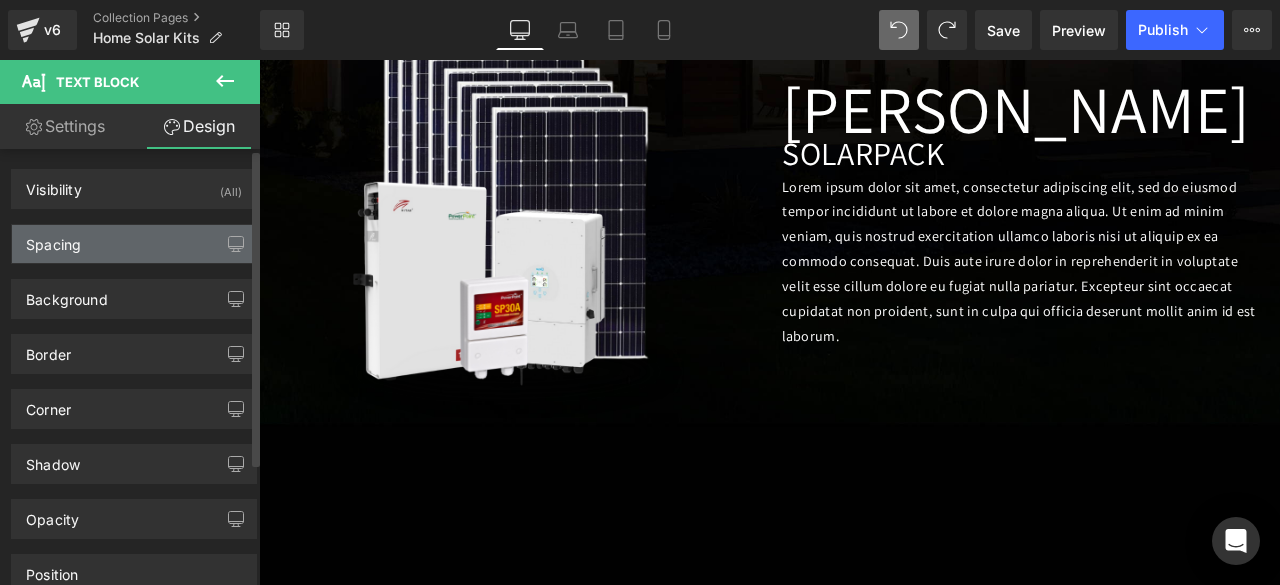 type on "0" 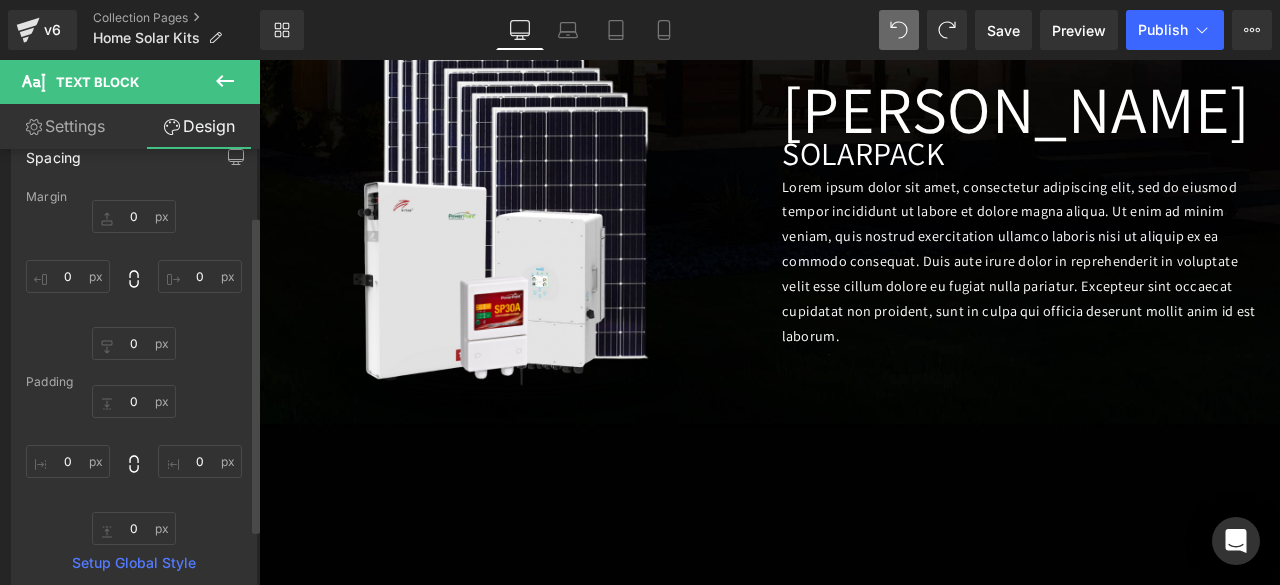 scroll, scrollTop: 91, scrollLeft: 0, axis: vertical 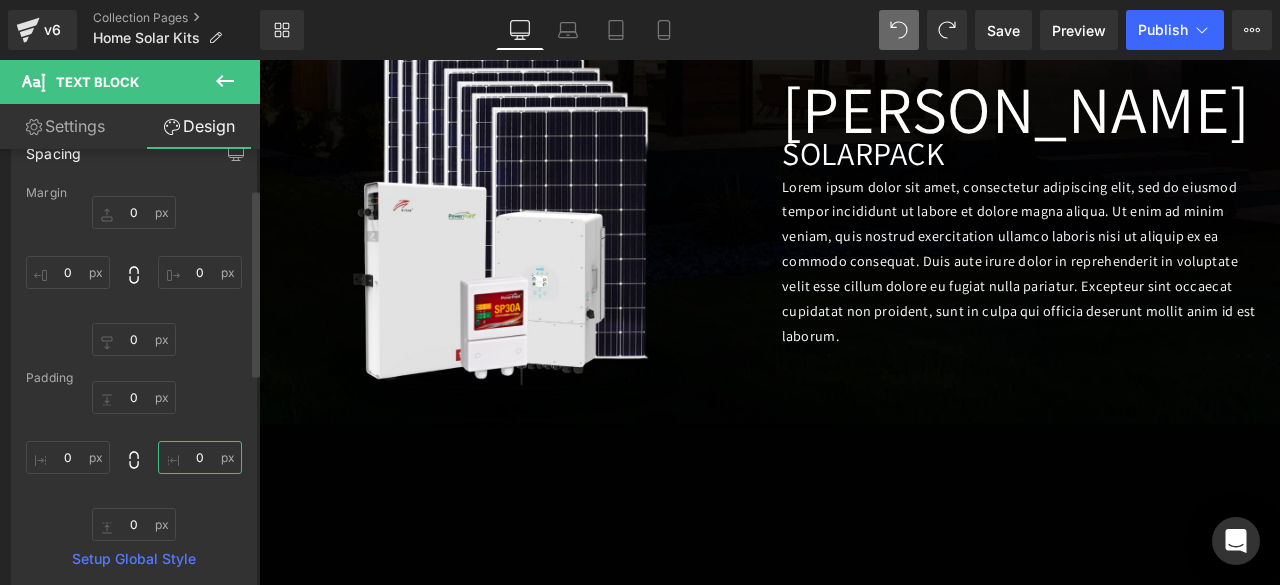click on "0" at bounding box center (200, 457) 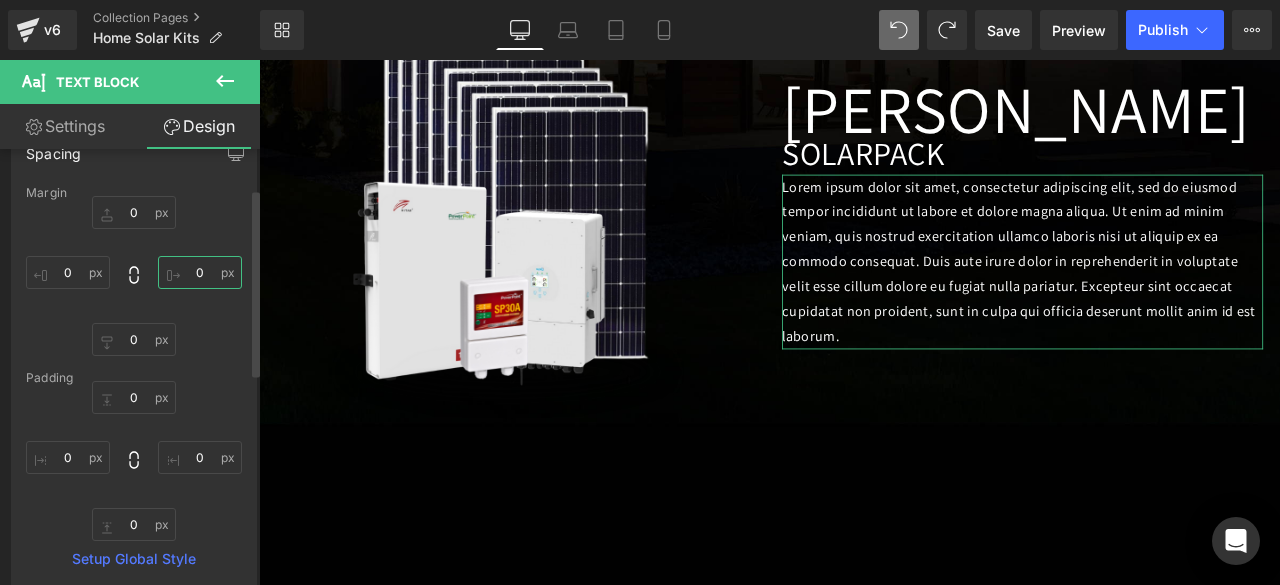 click on "0" at bounding box center [200, 272] 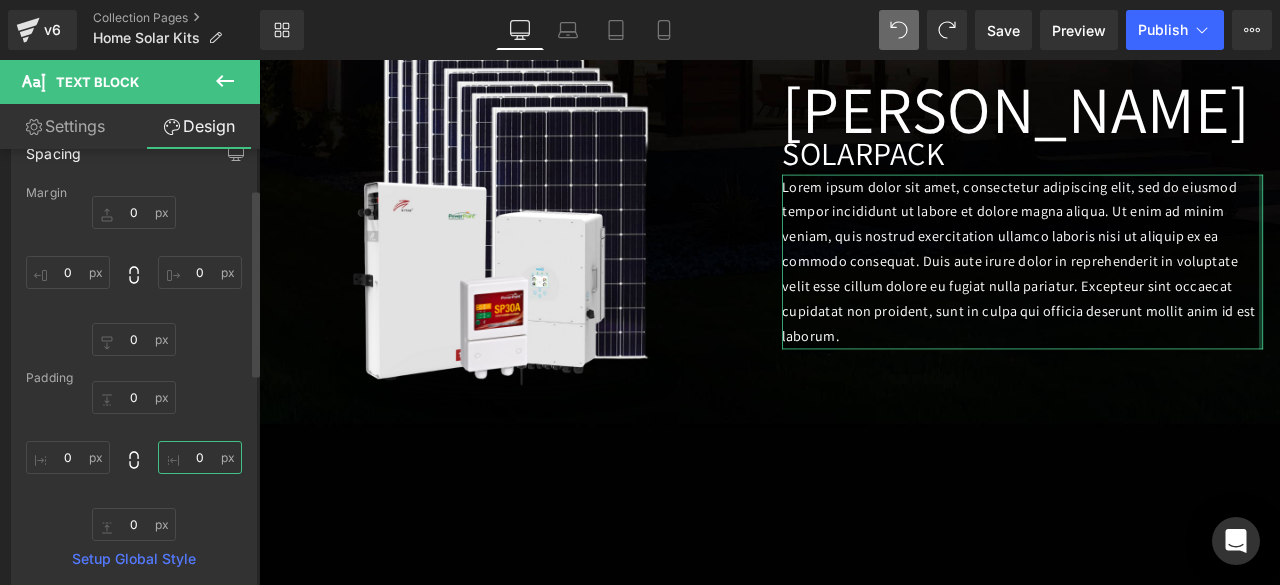 click on "0" at bounding box center (200, 457) 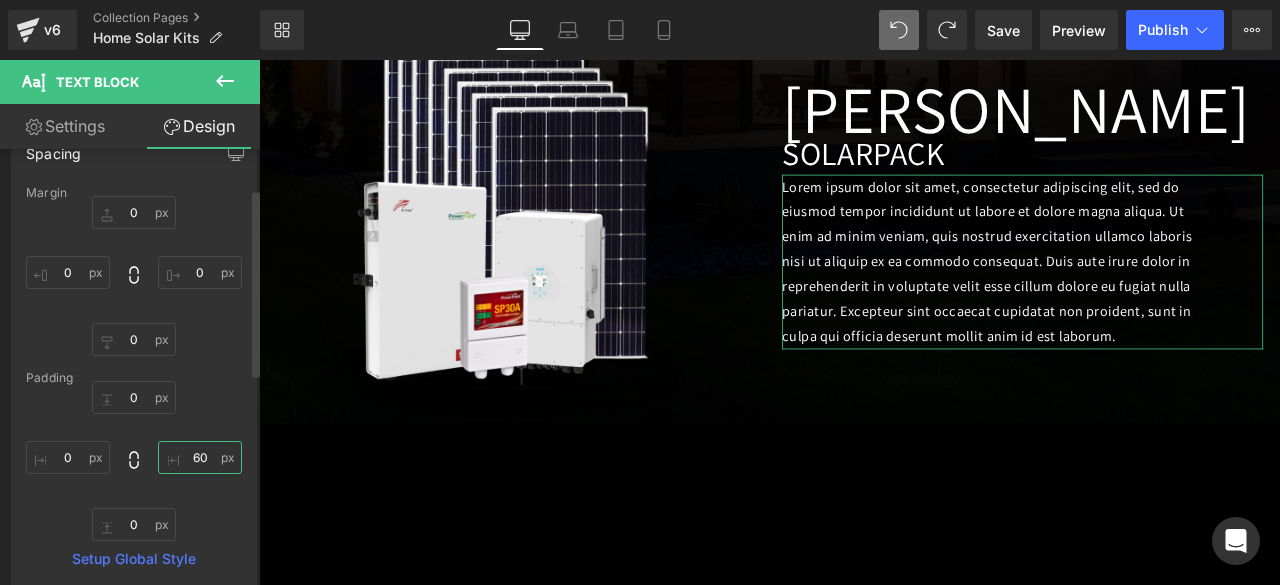 type on "6" 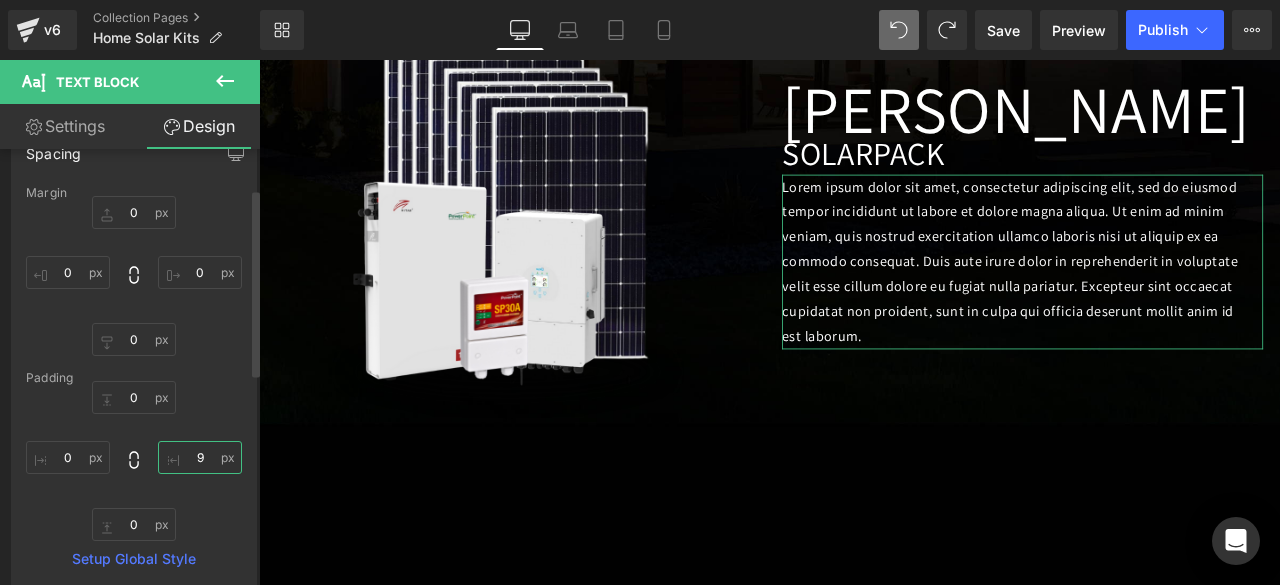 type on "90" 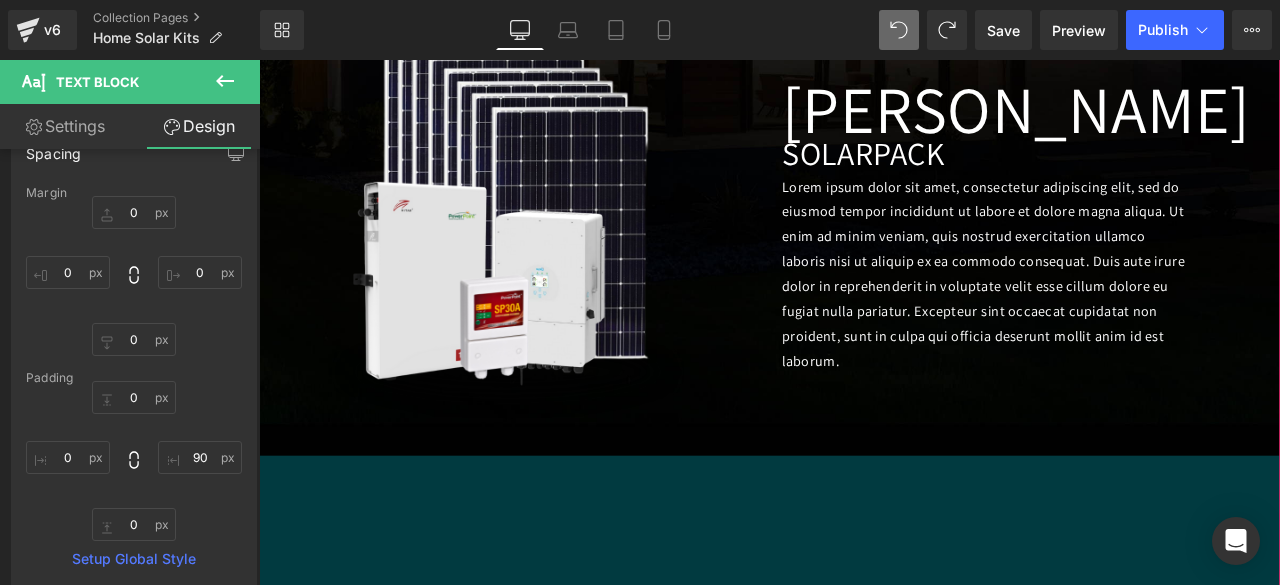 click on "602px" at bounding box center (864, 830) 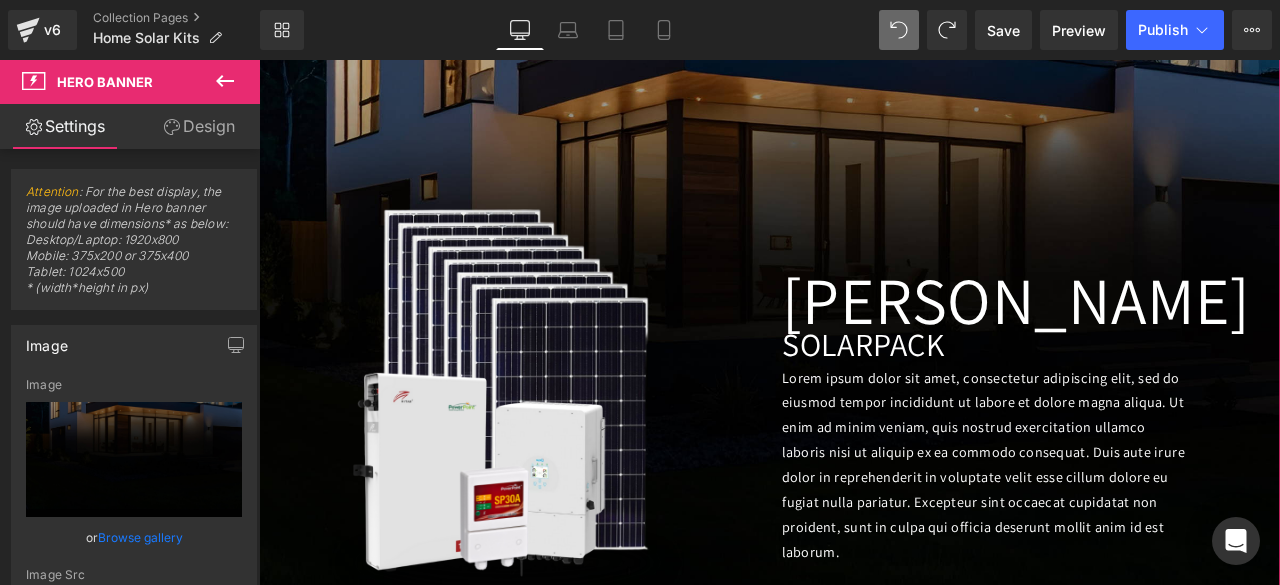 scroll, scrollTop: 772, scrollLeft: 0, axis: vertical 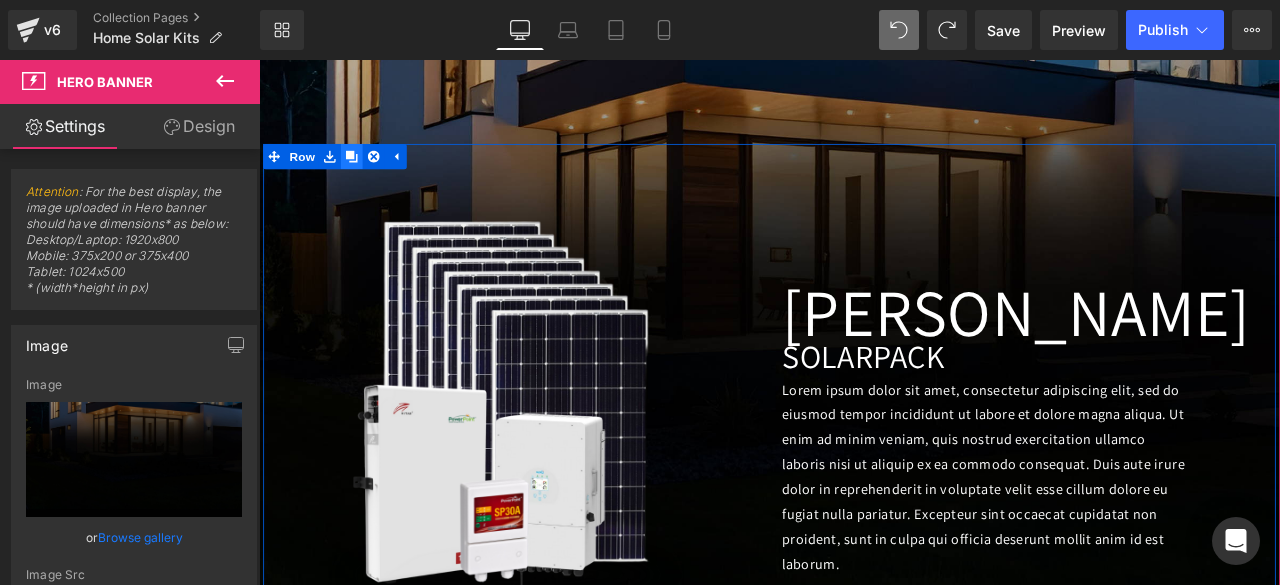 click 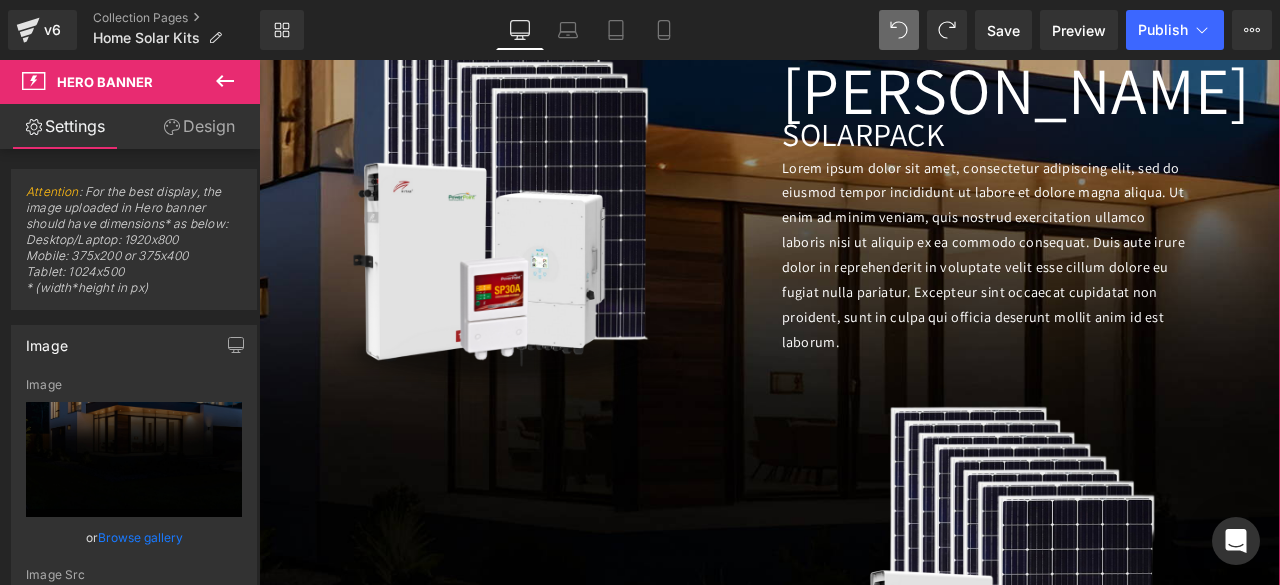scroll, scrollTop: 1048, scrollLeft: 0, axis: vertical 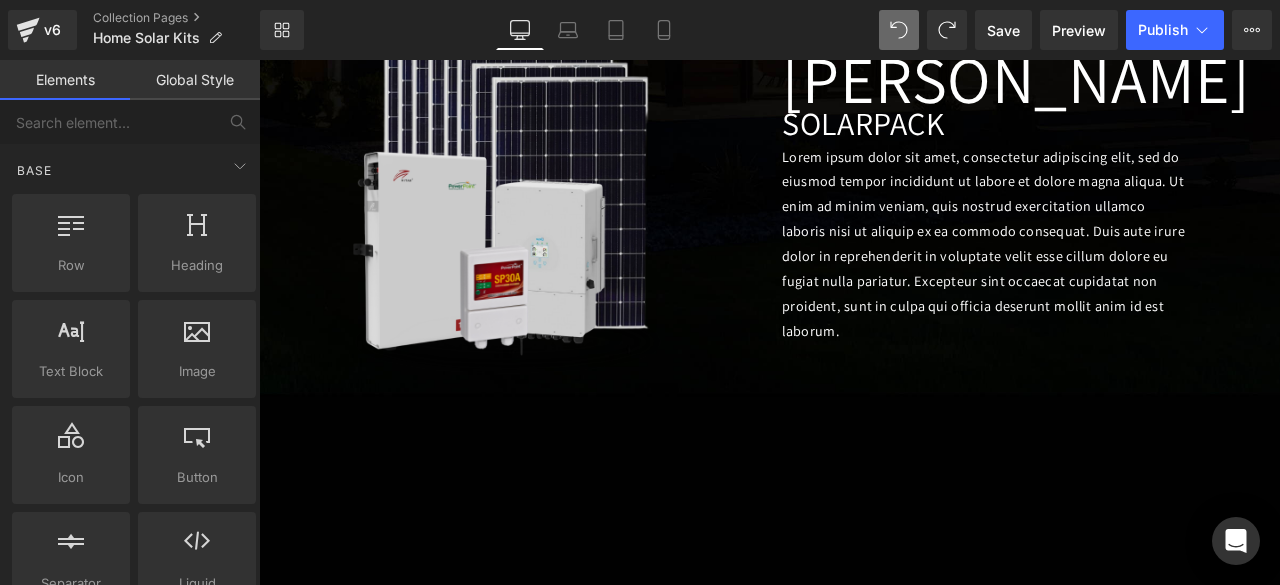drag, startPoint x: 1139, startPoint y: 101, endPoint x: 659, endPoint y: 280, distance: 512.29 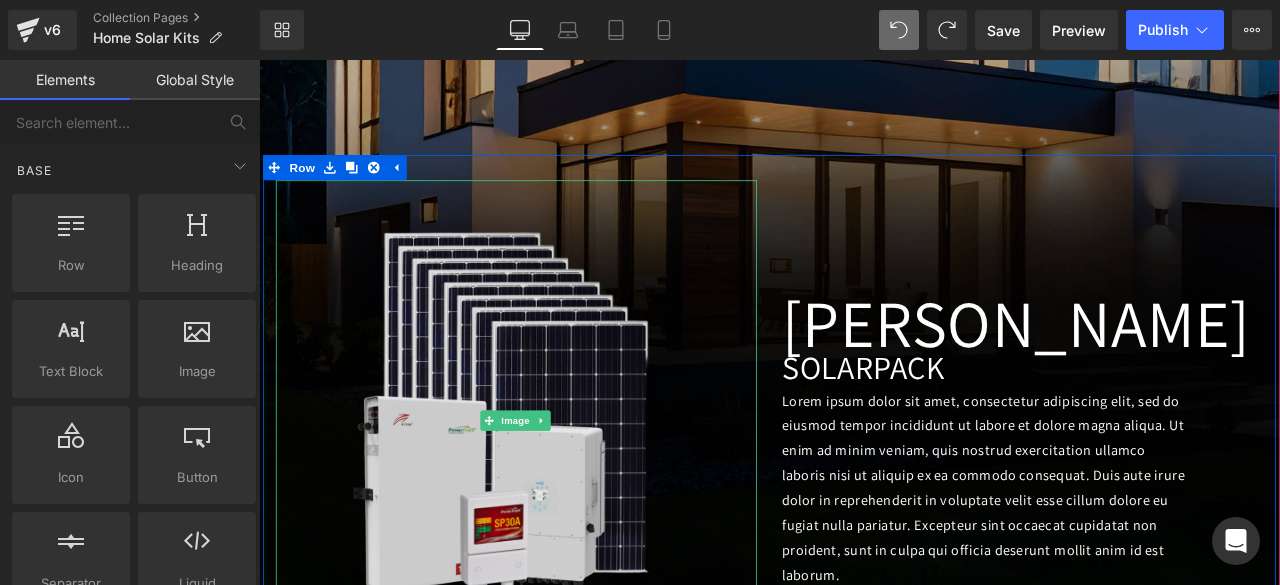 scroll, scrollTop: 758, scrollLeft: 0, axis: vertical 